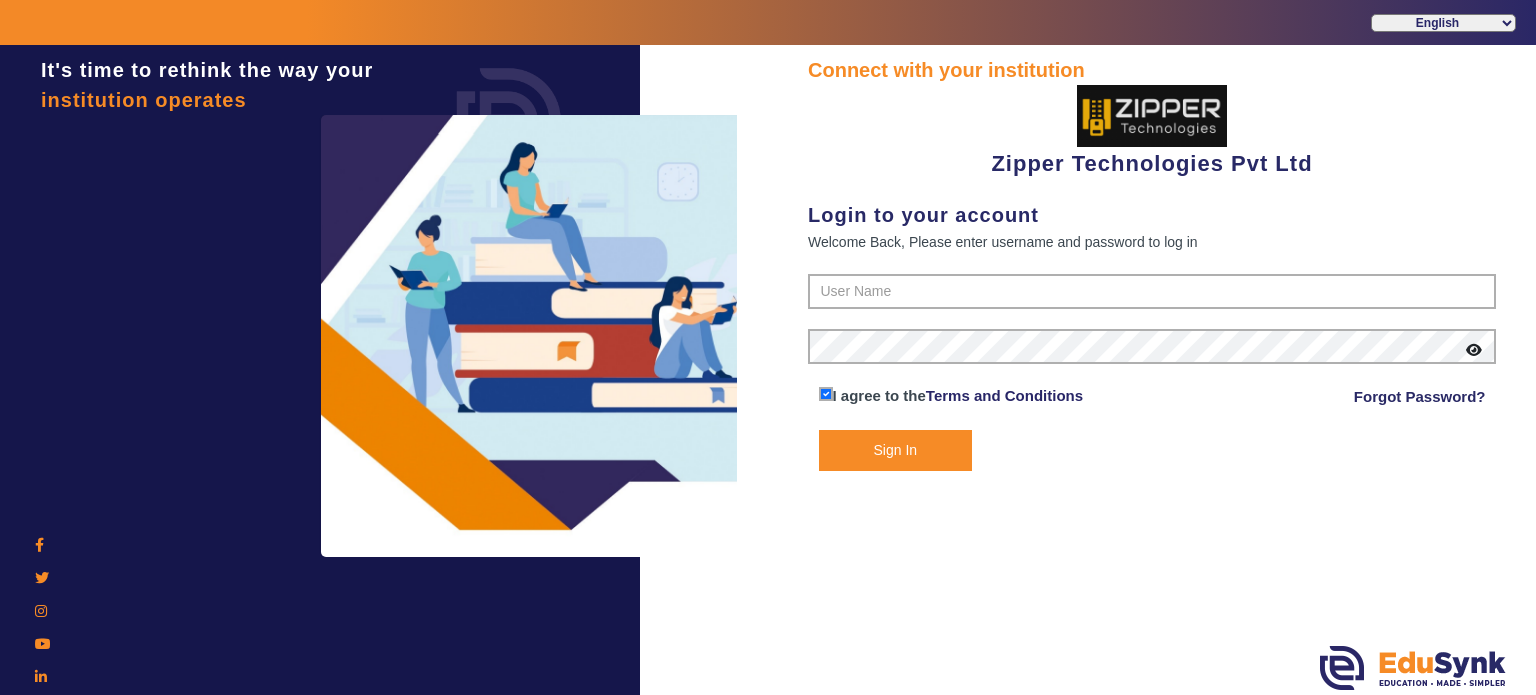 scroll, scrollTop: 0, scrollLeft: 0, axis: both 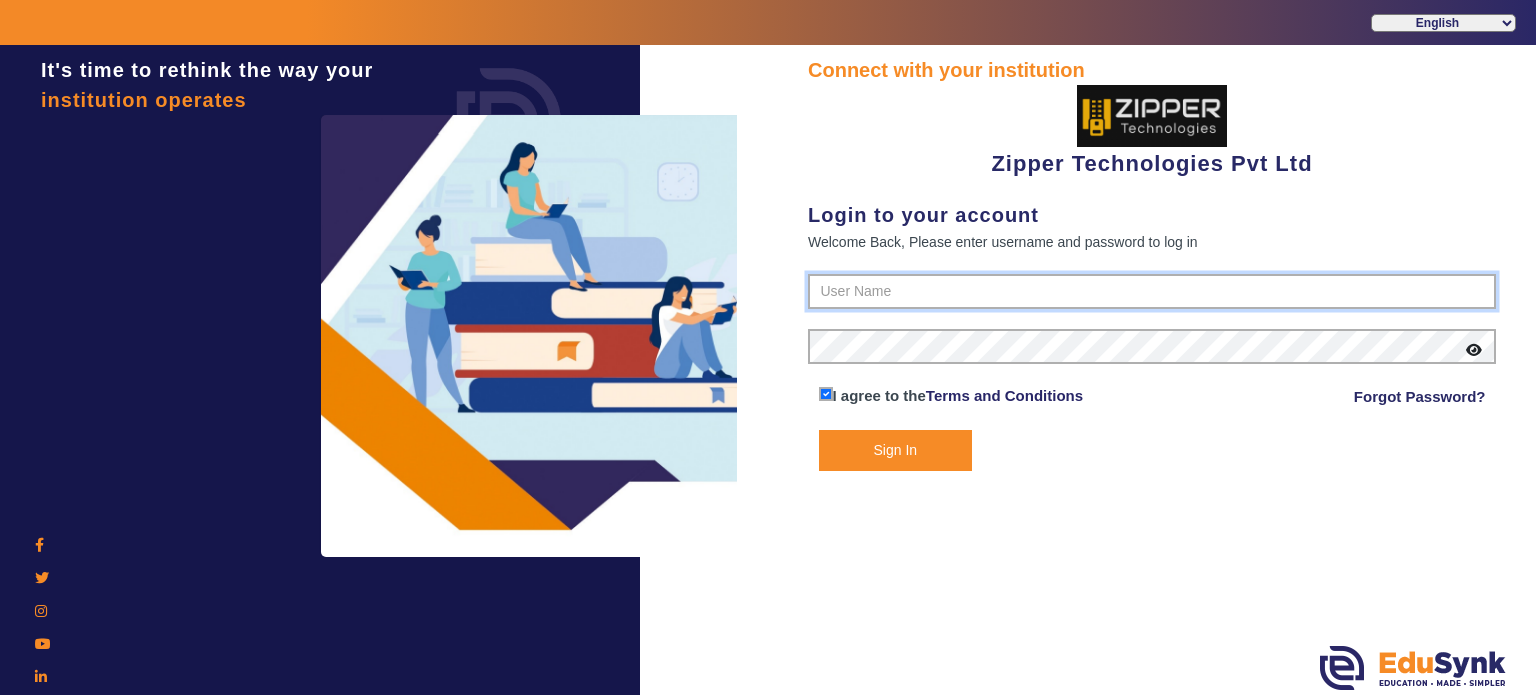 click at bounding box center [1152, 292] 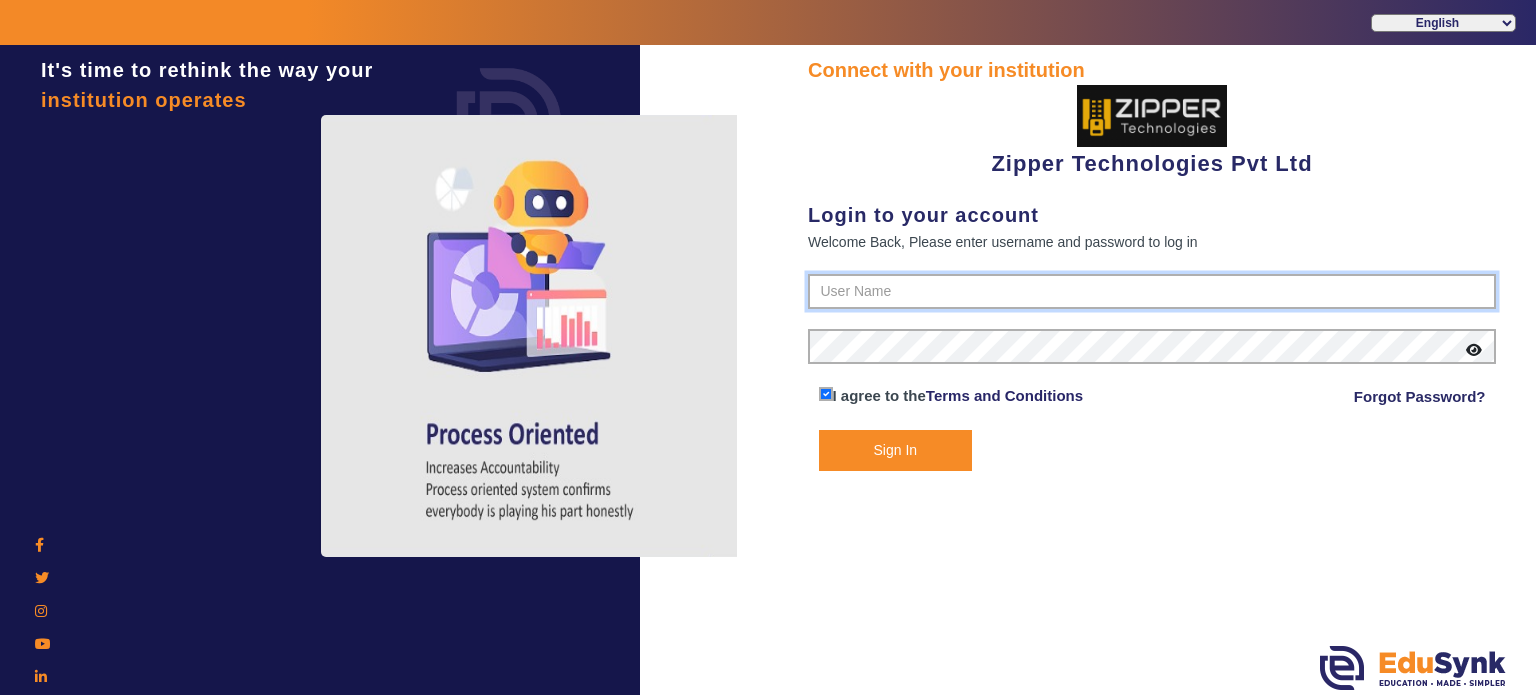 type on "1008790000" 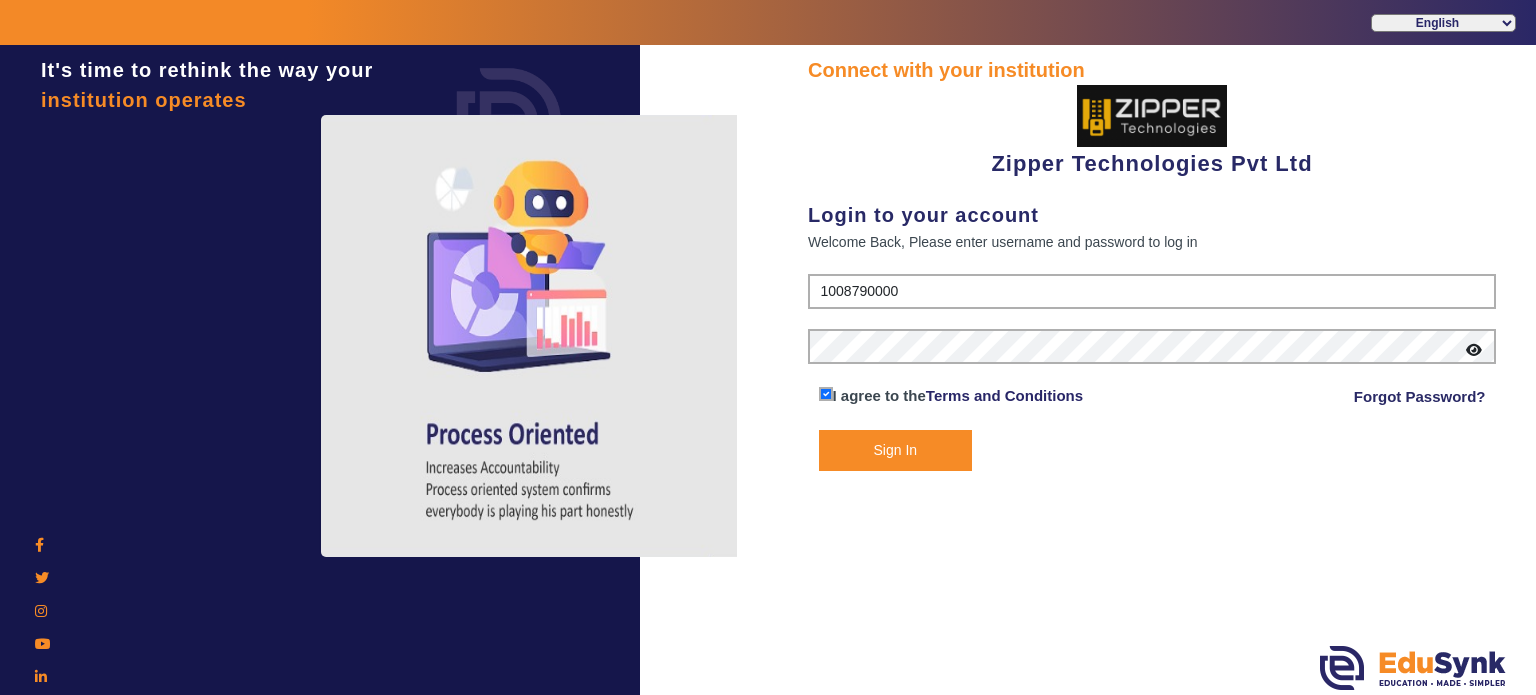 click on "Sign In" 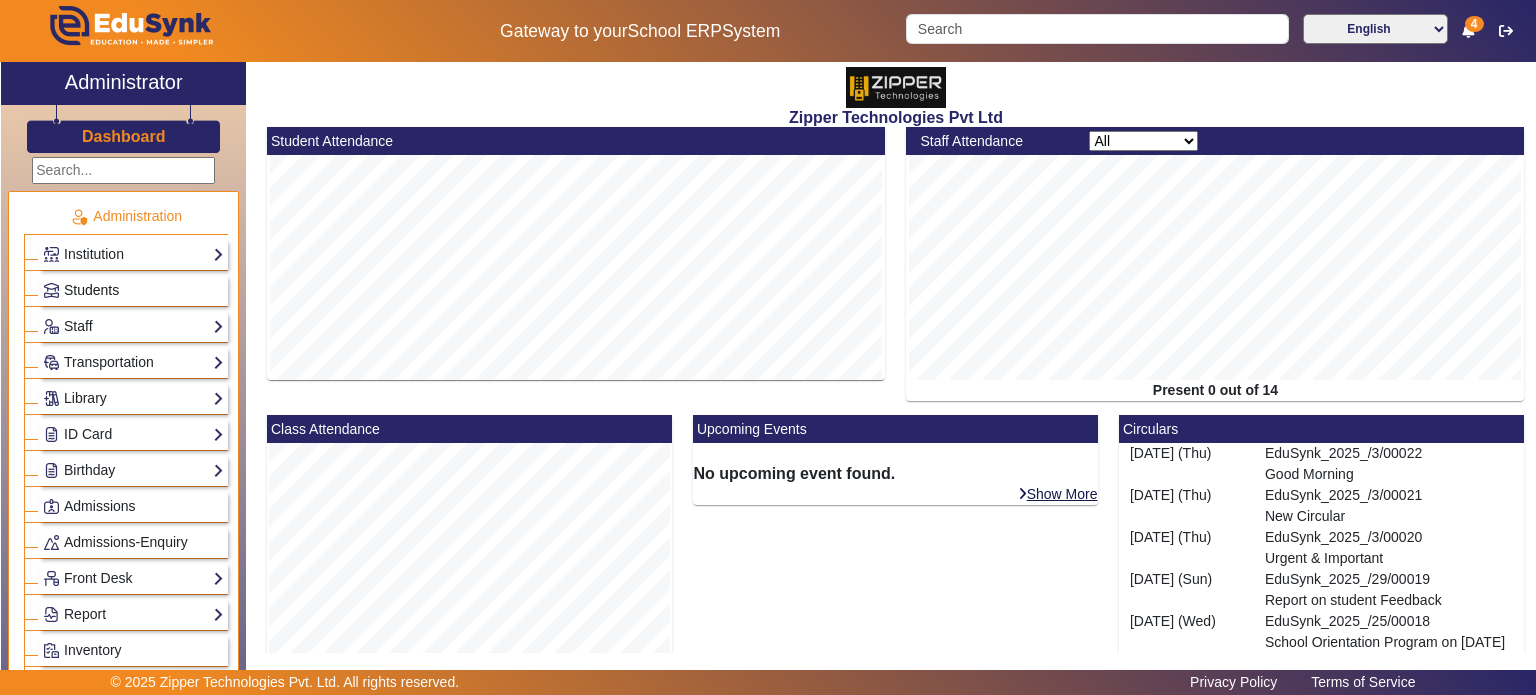click on "Students" 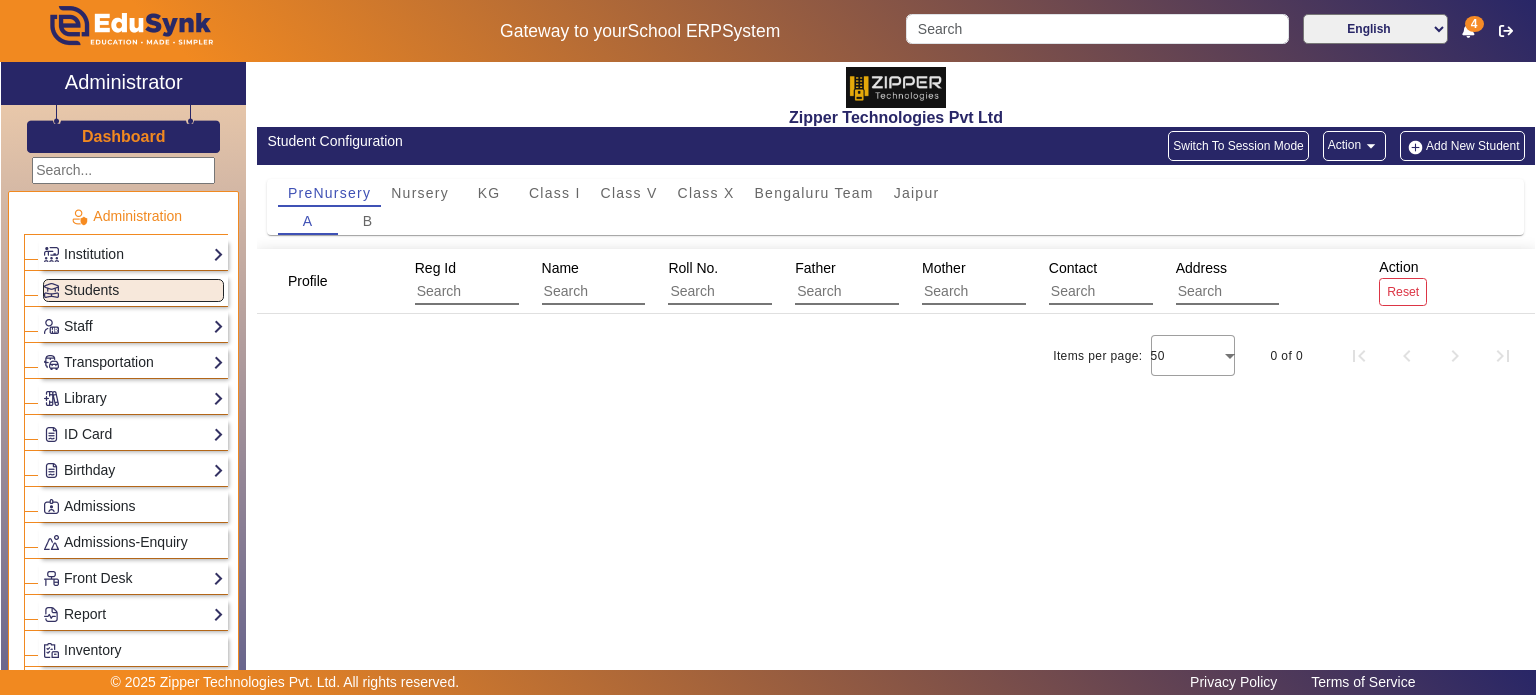 click on "Switch To Session Mode" 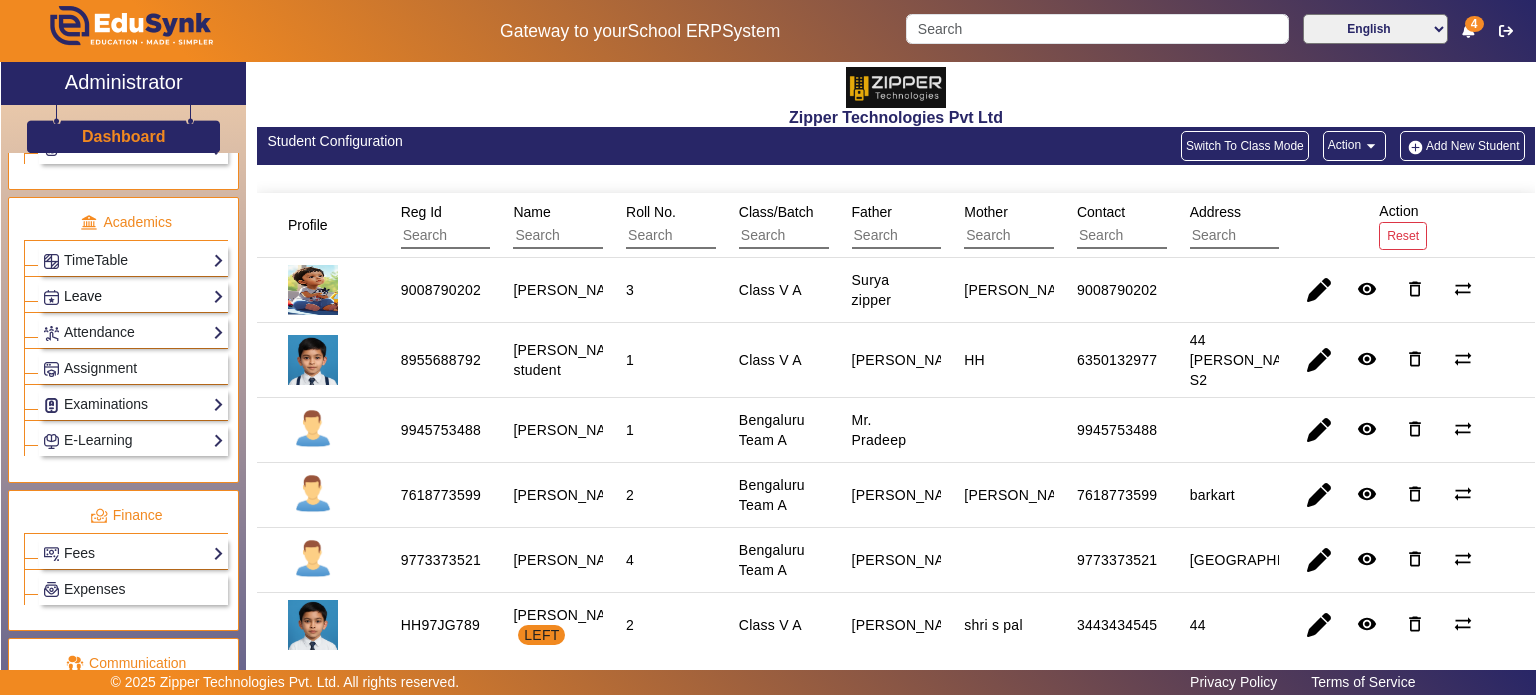 scroll, scrollTop: 774, scrollLeft: 0, axis: vertical 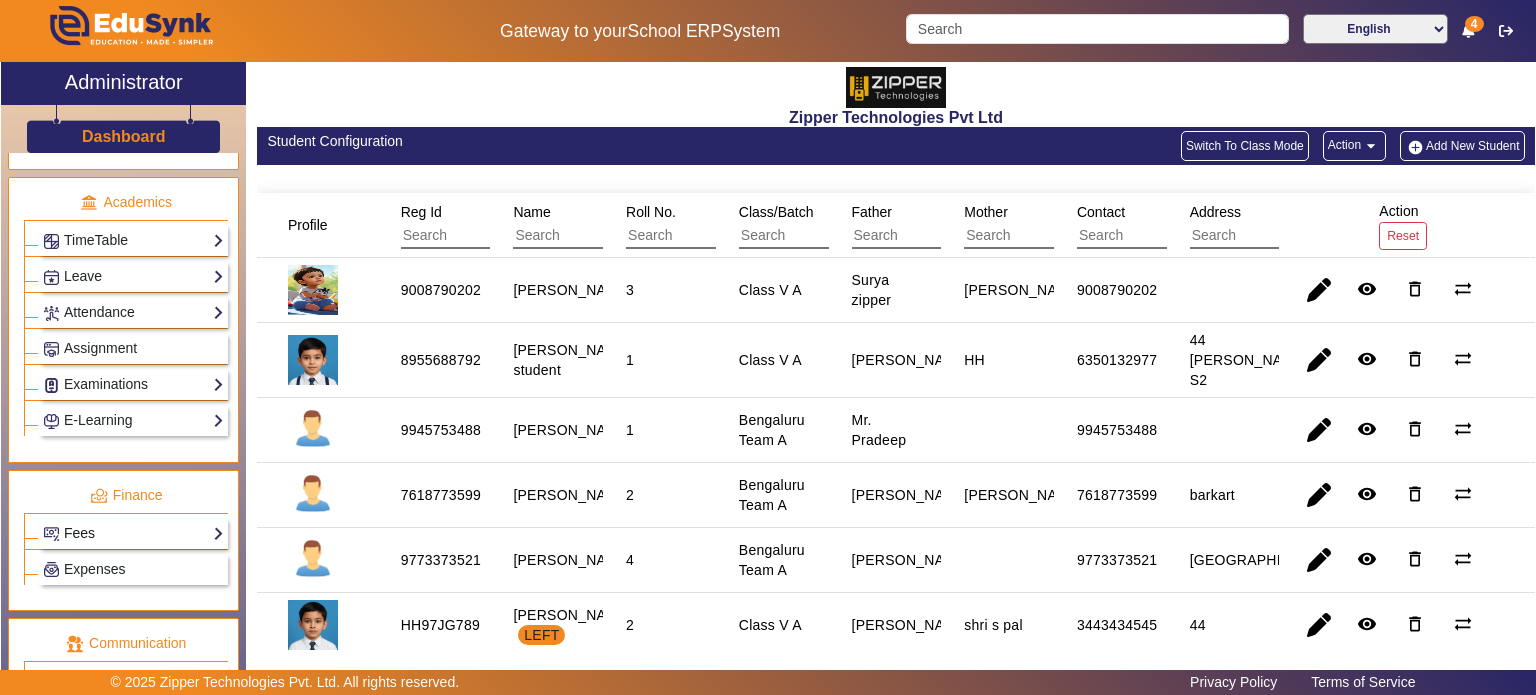 click on "Fees" 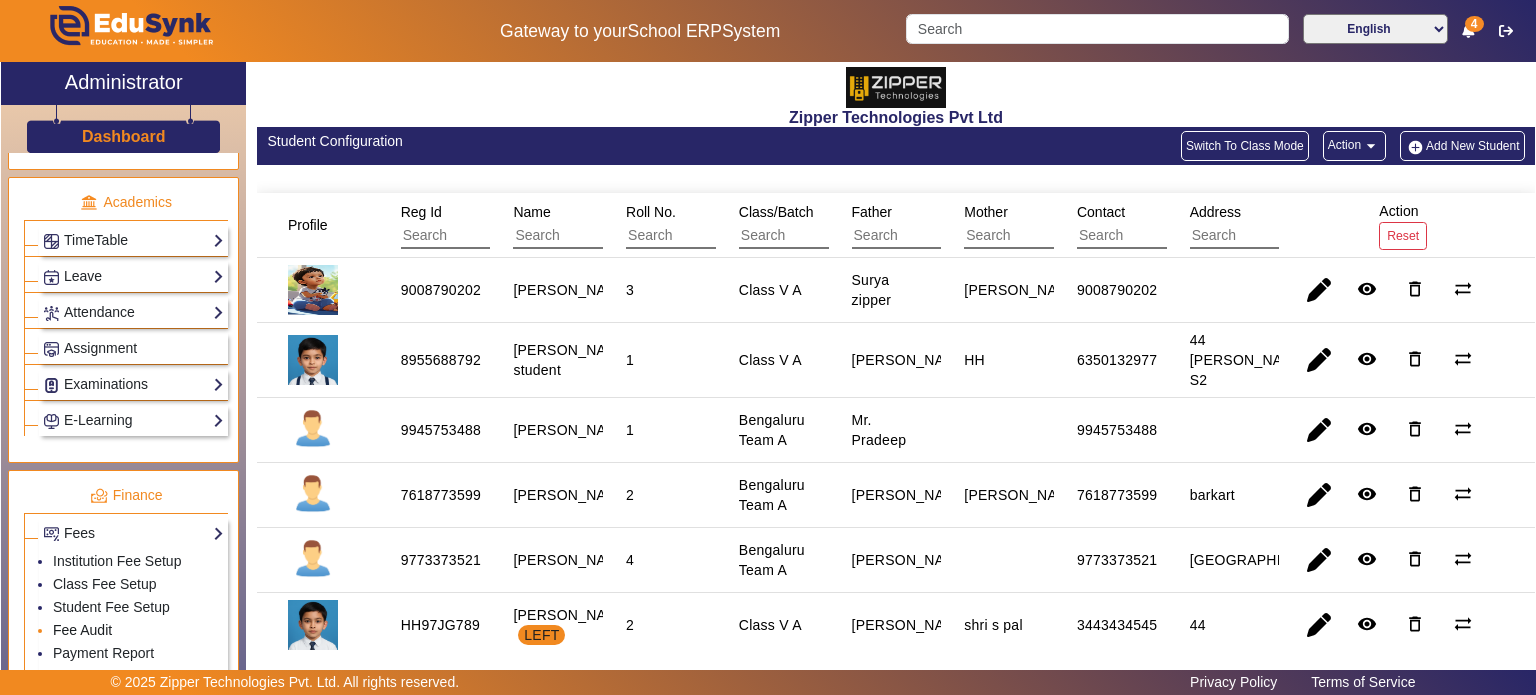 click on "Fee Audit" 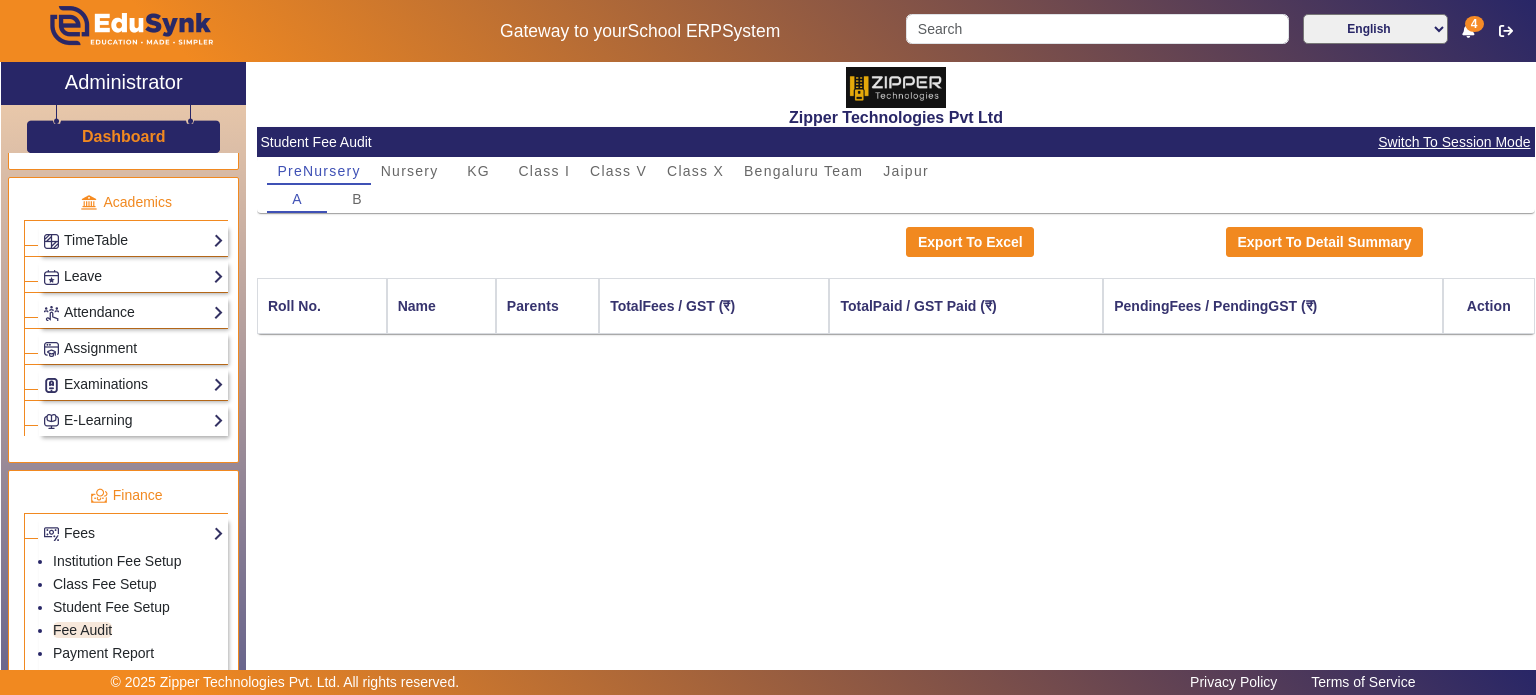 click on "Switch To Session Mode" 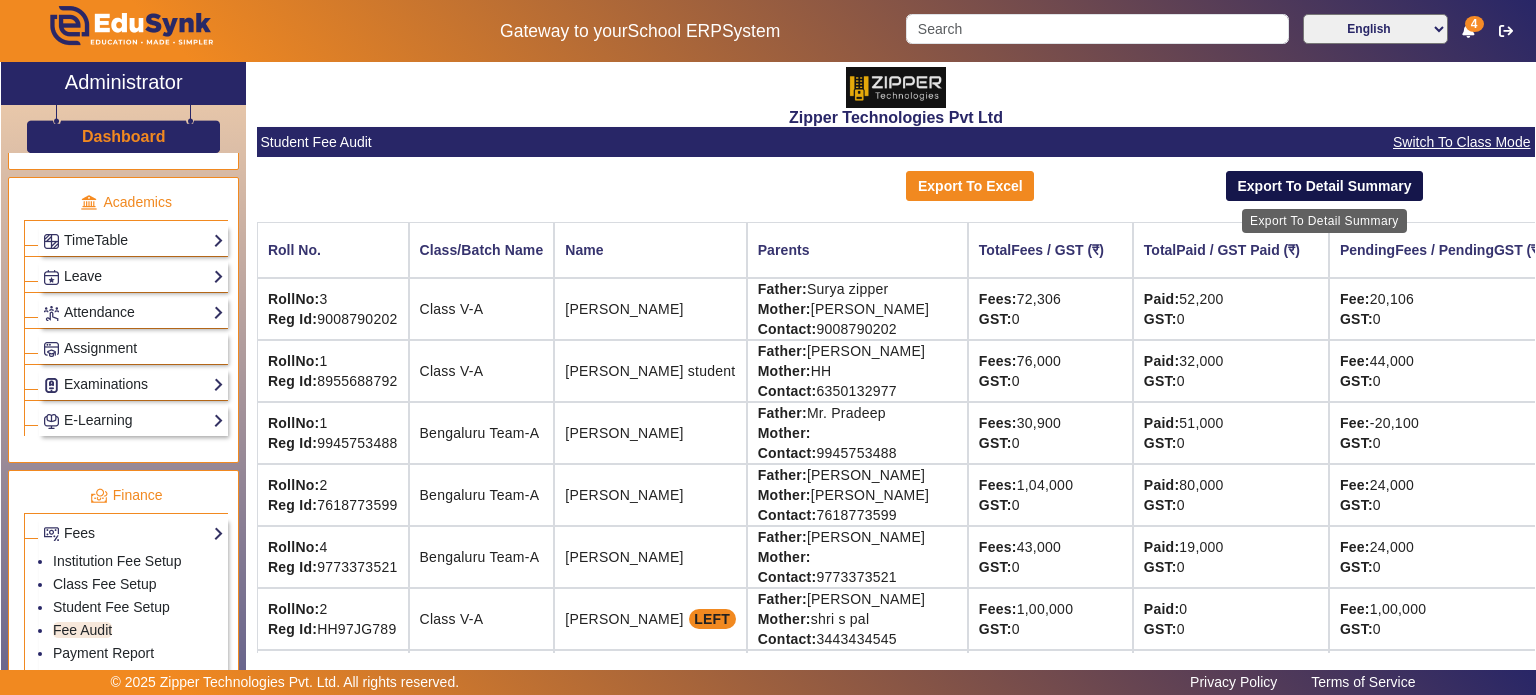 click on "Export To Detail Summary" 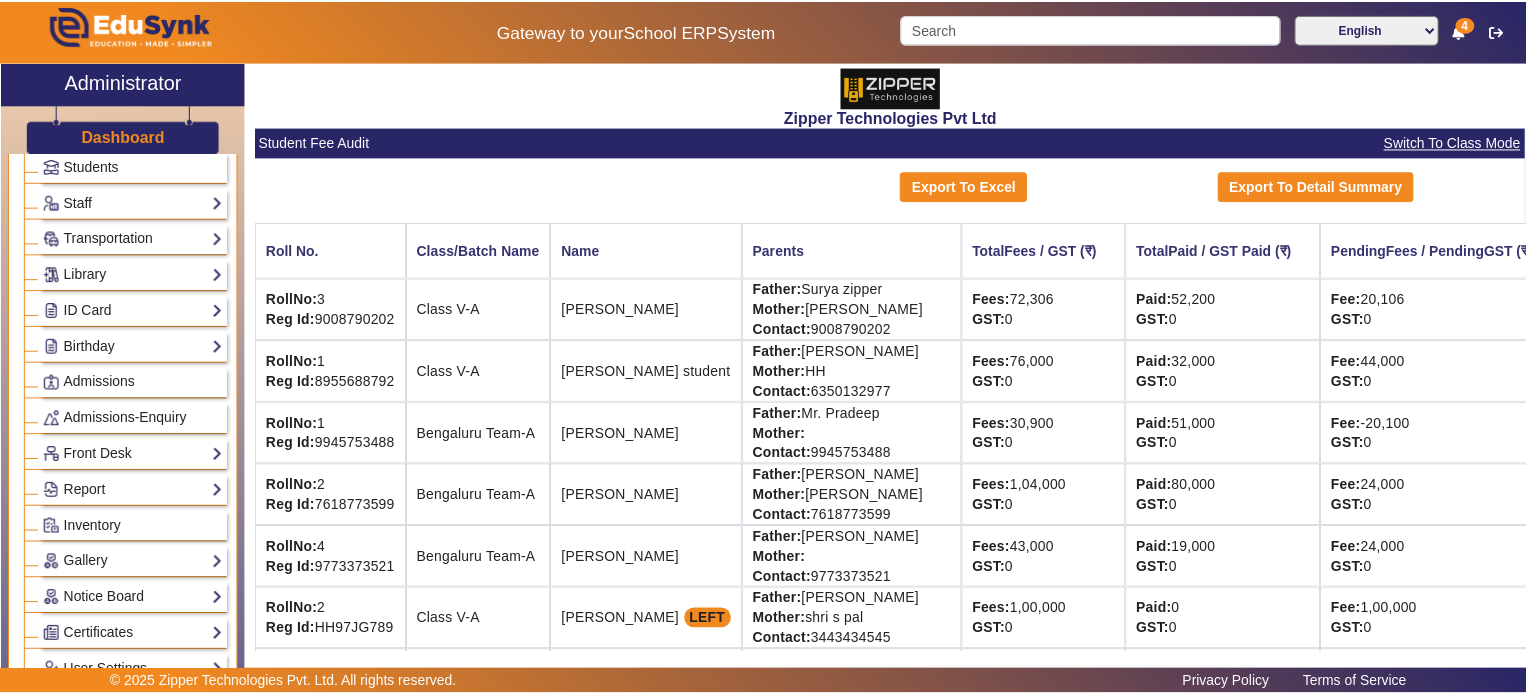 scroll, scrollTop: 124, scrollLeft: 0, axis: vertical 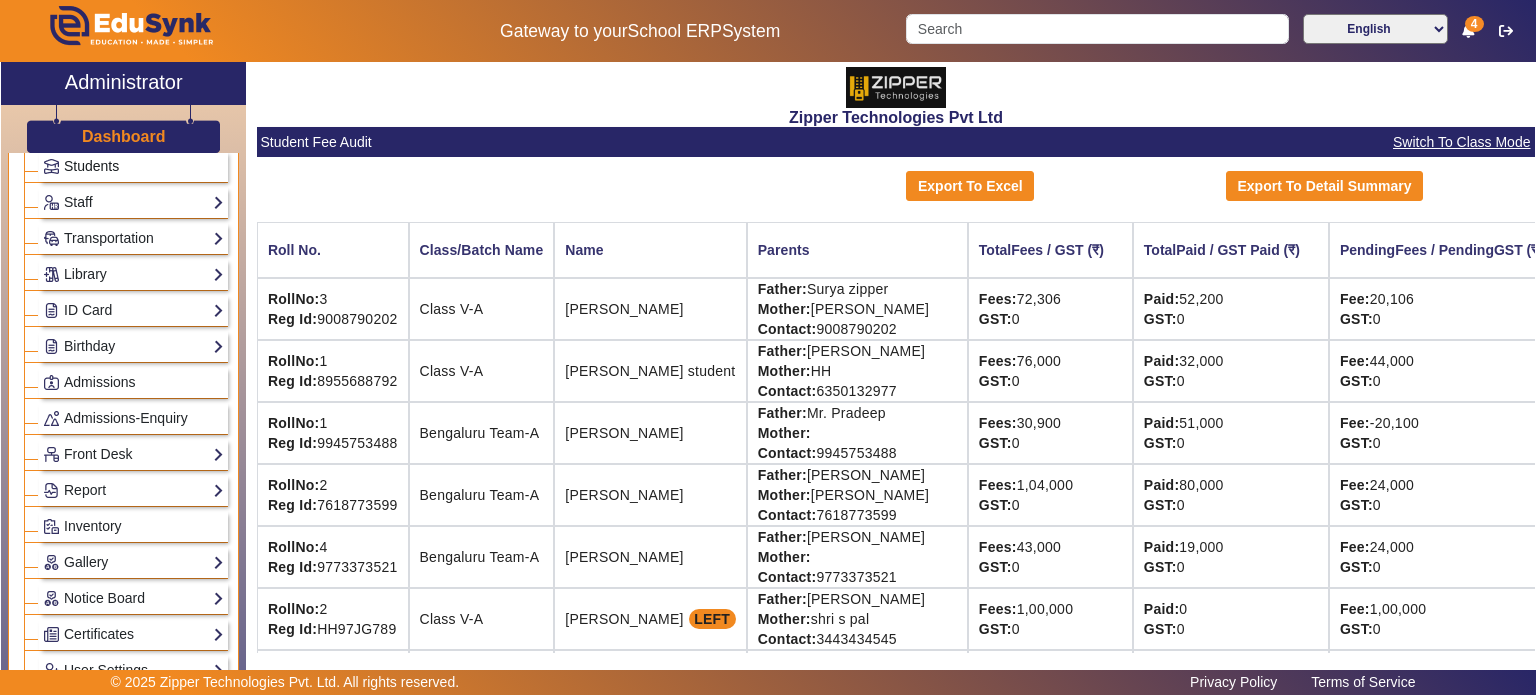 drag, startPoint x: 94, startPoint y: 225, endPoint x: 100, endPoint y: 175, distance: 50.358715 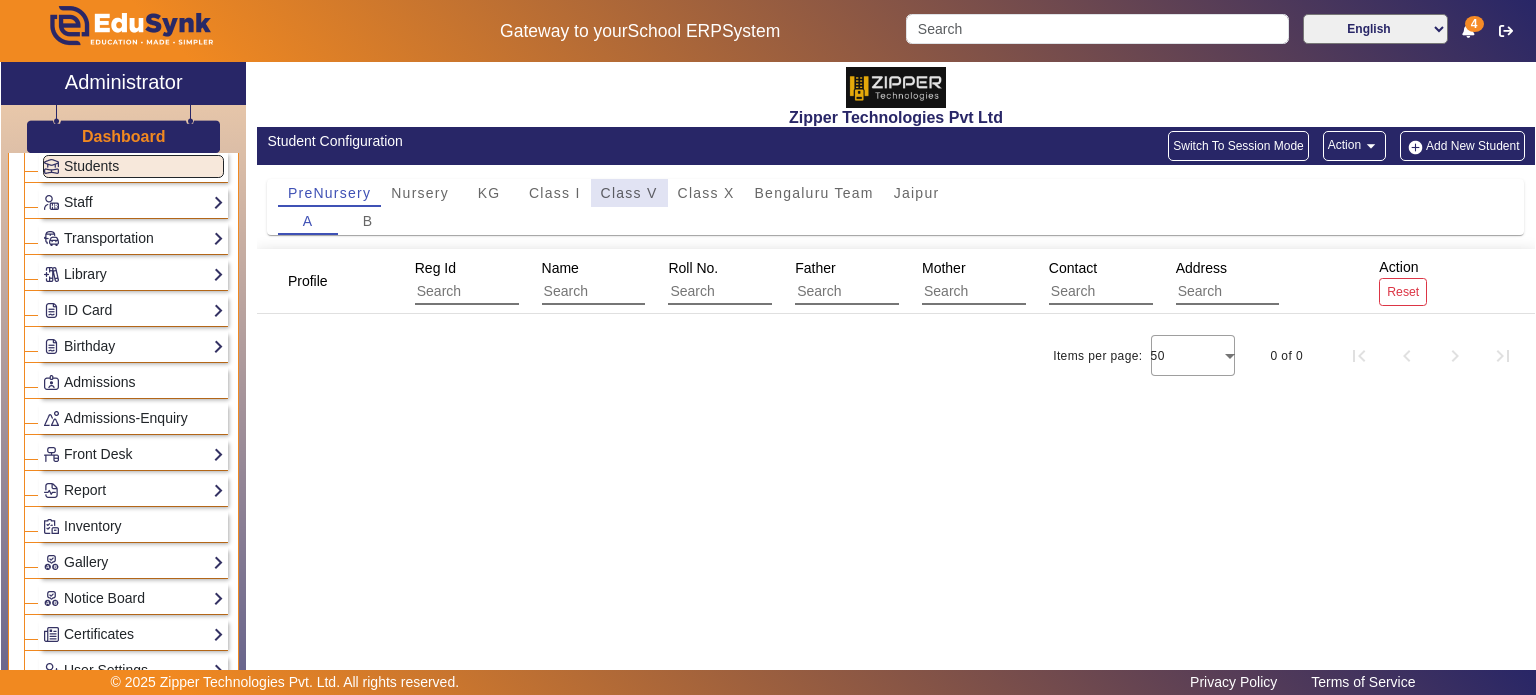 click on "Class V" at bounding box center (629, 193) 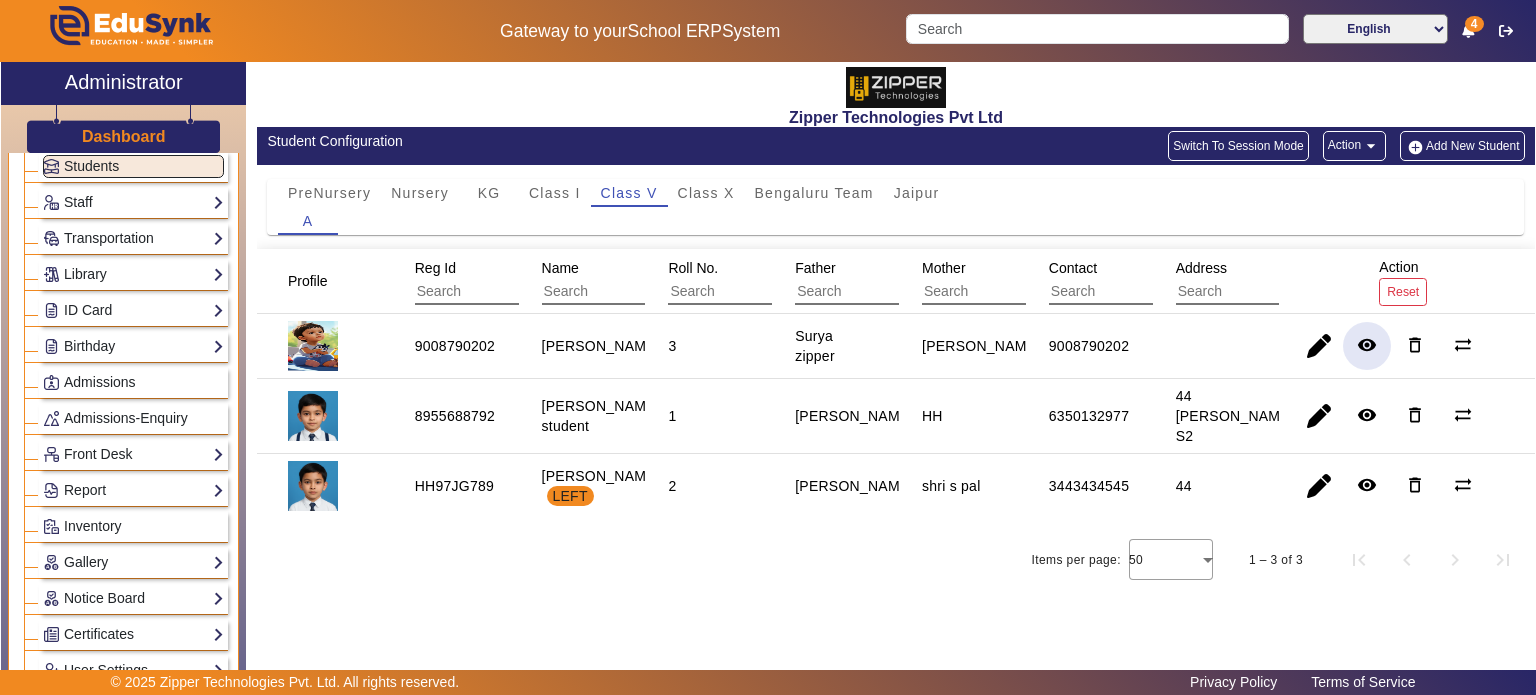 click on "remove_red_eye" 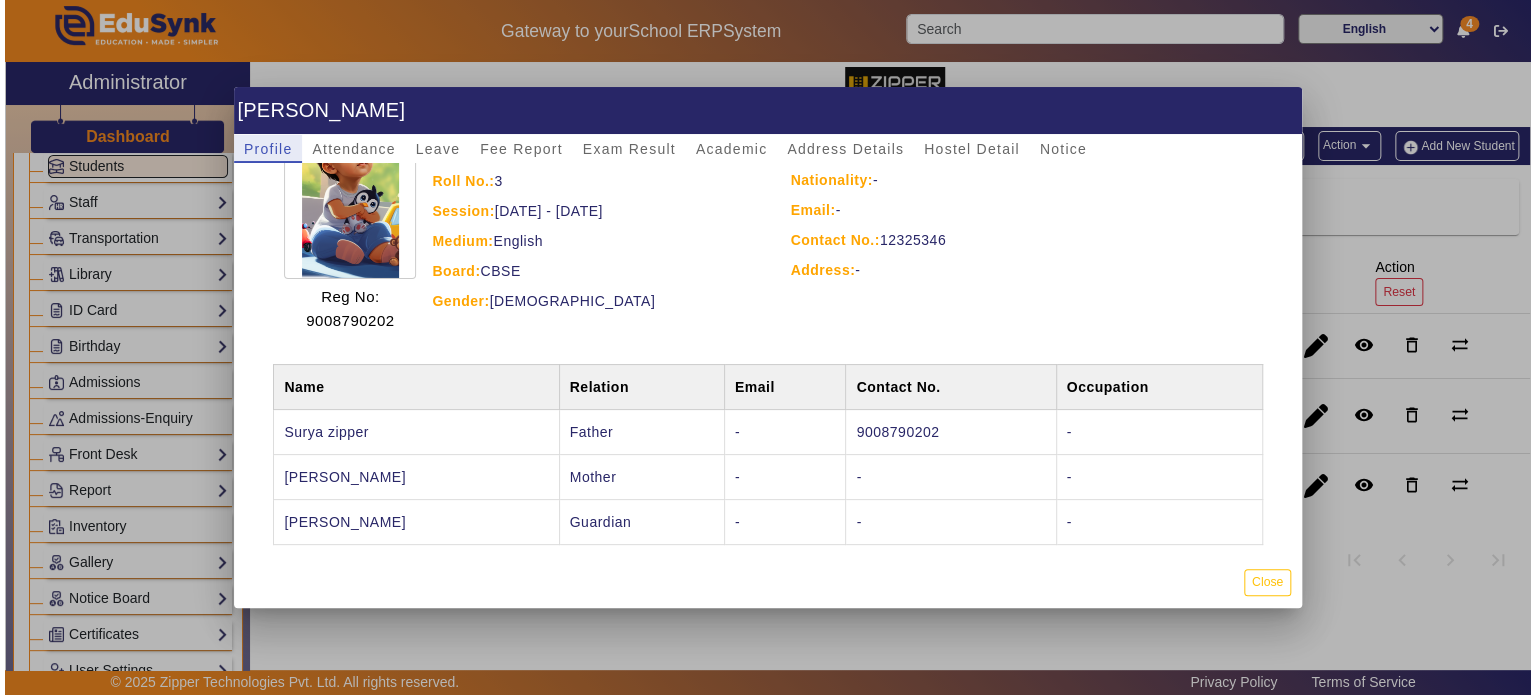 scroll, scrollTop: 177, scrollLeft: 0, axis: vertical 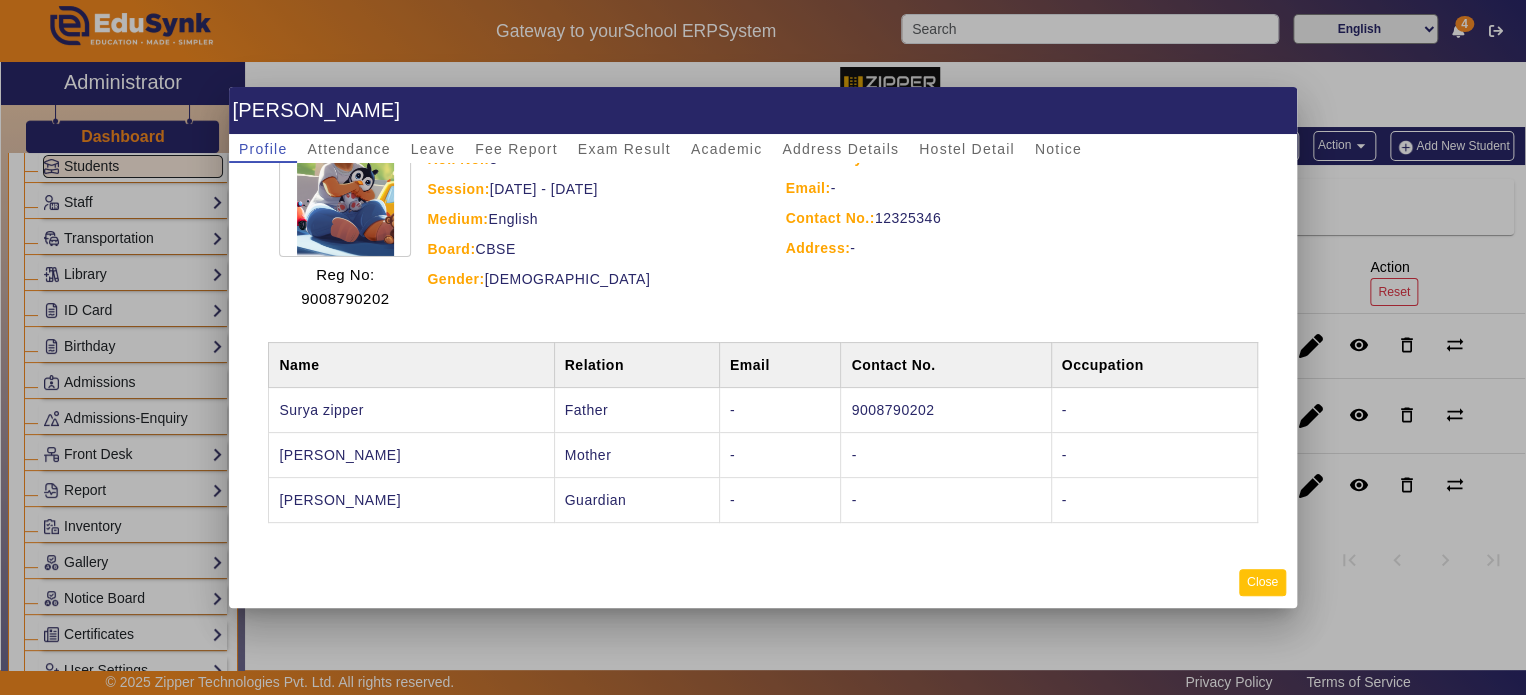 click on "Close" 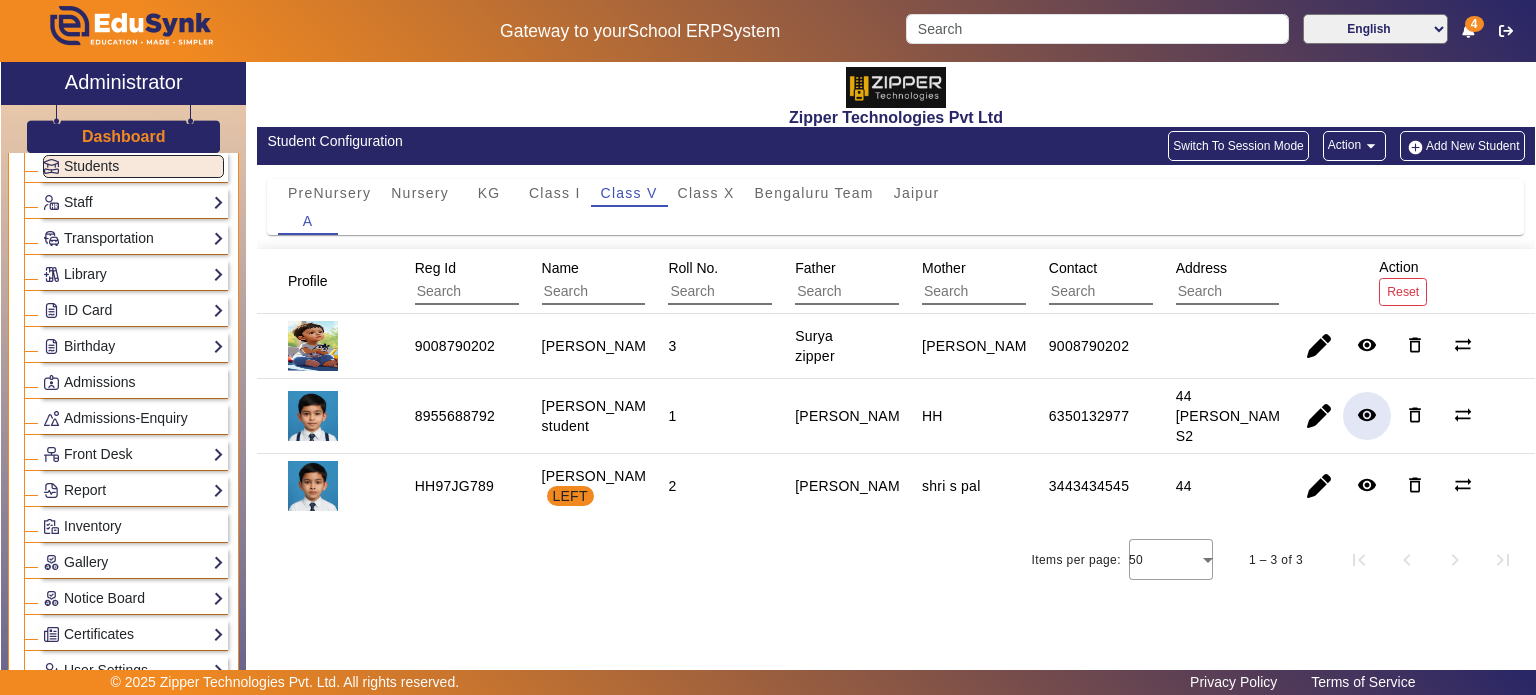 click on "remove_red_eye" 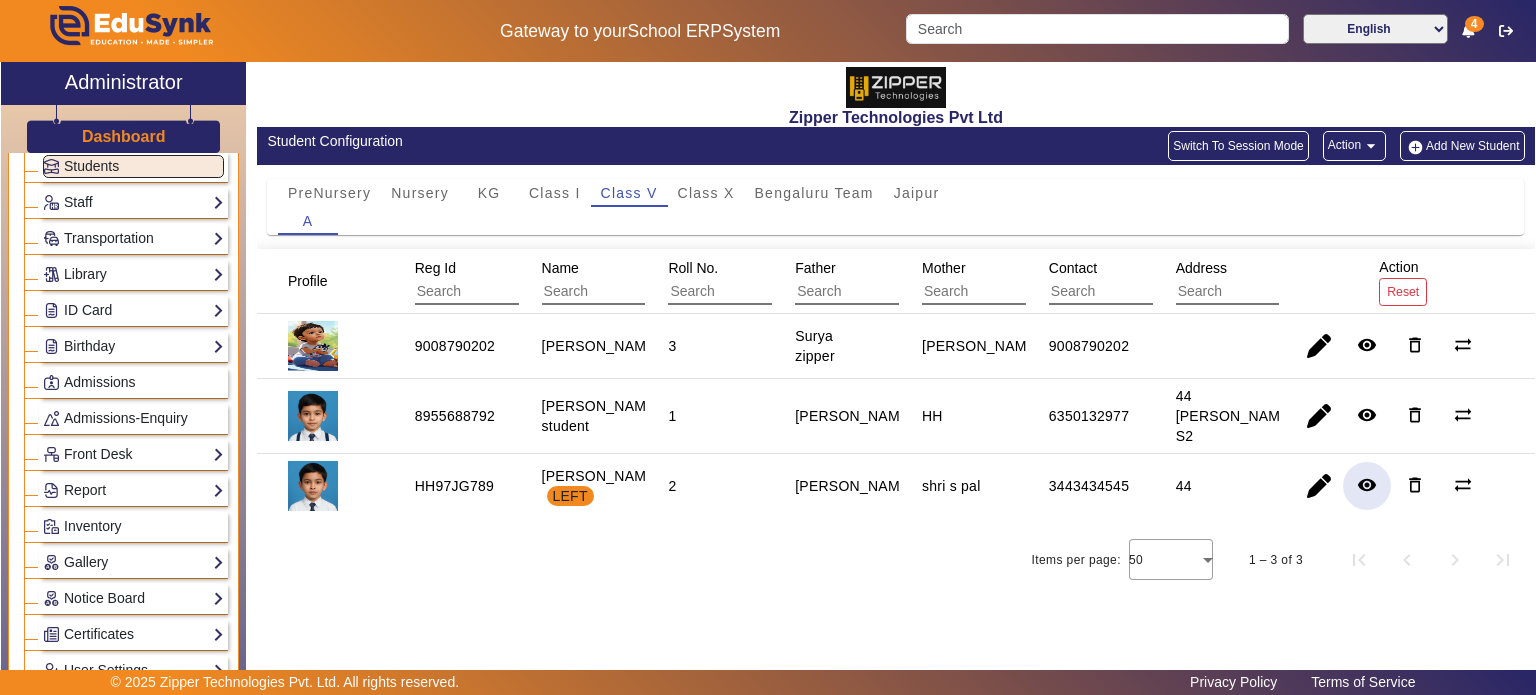 click on "remove_red_eye" 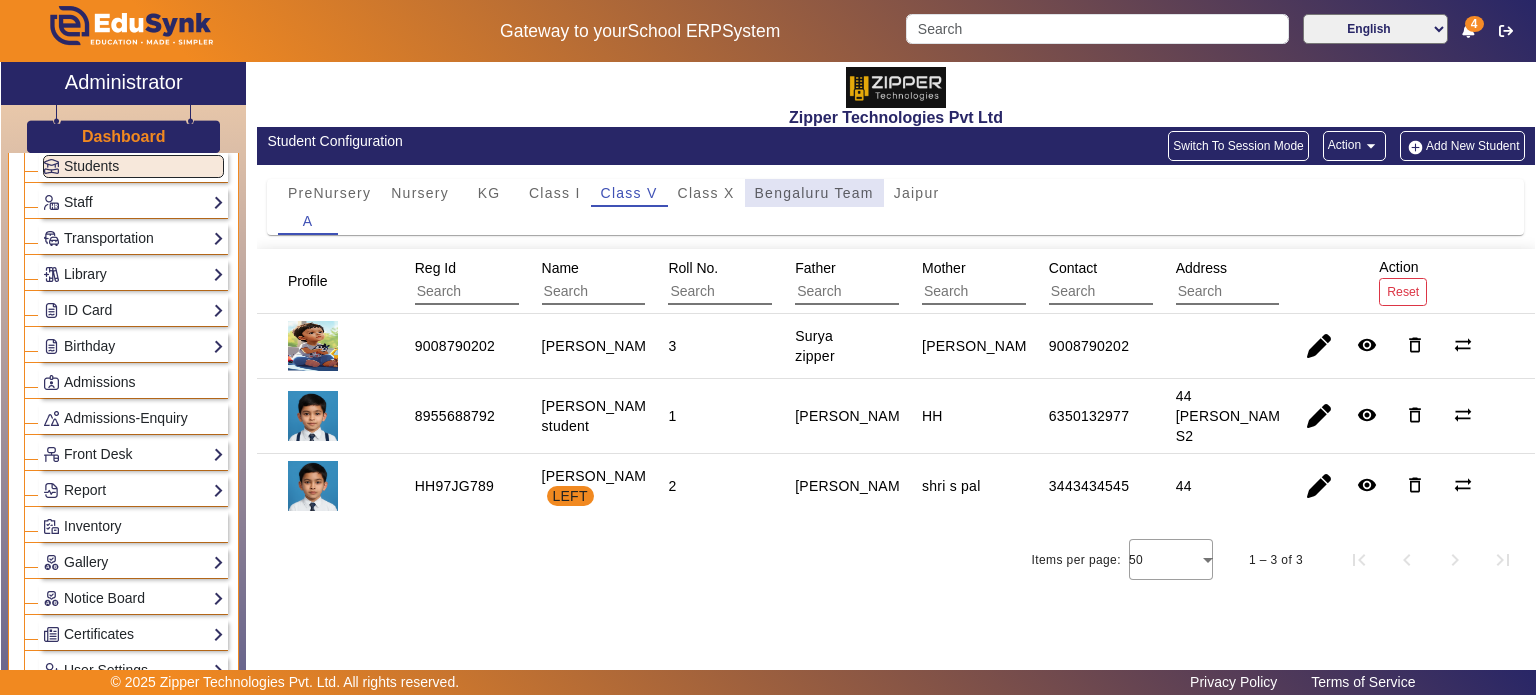 click on "Bengaluru Team" at bounding box center [814, 193] 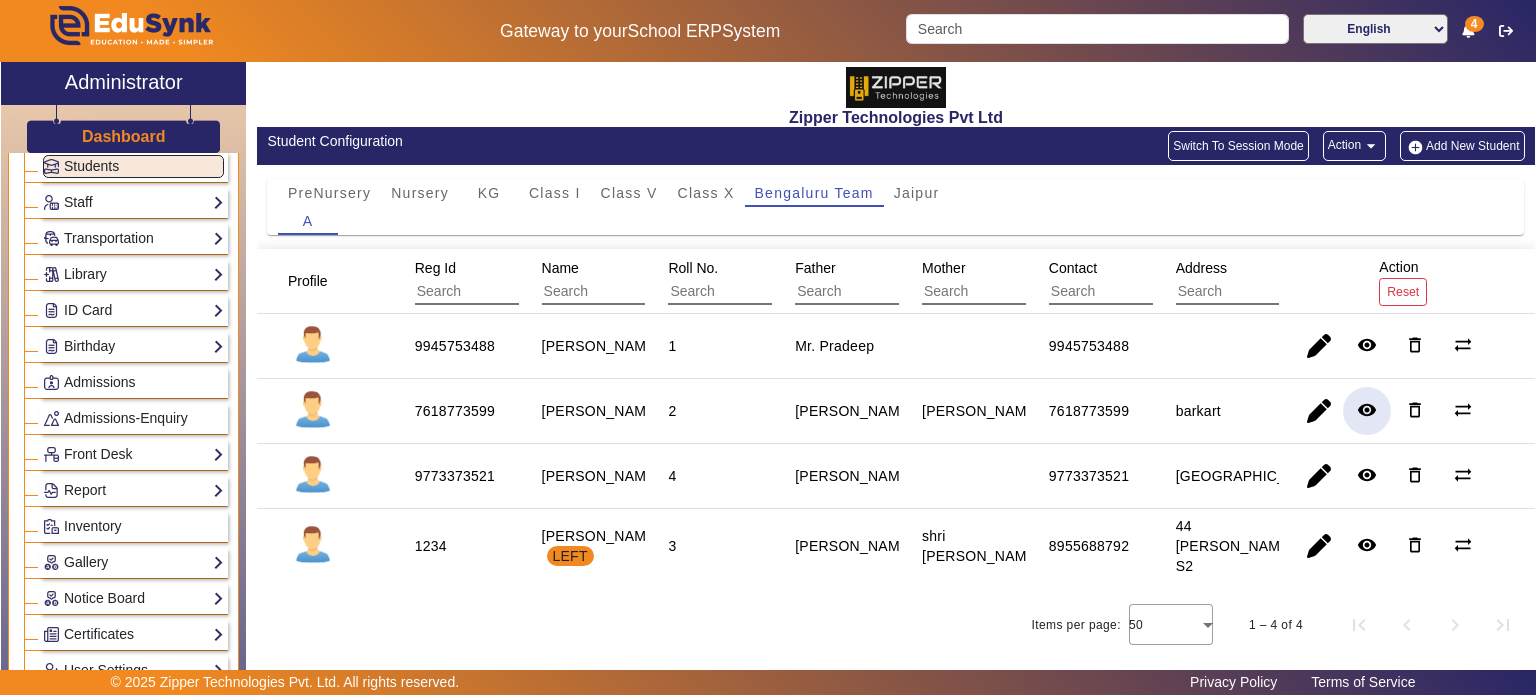click on "remove_red_eye" 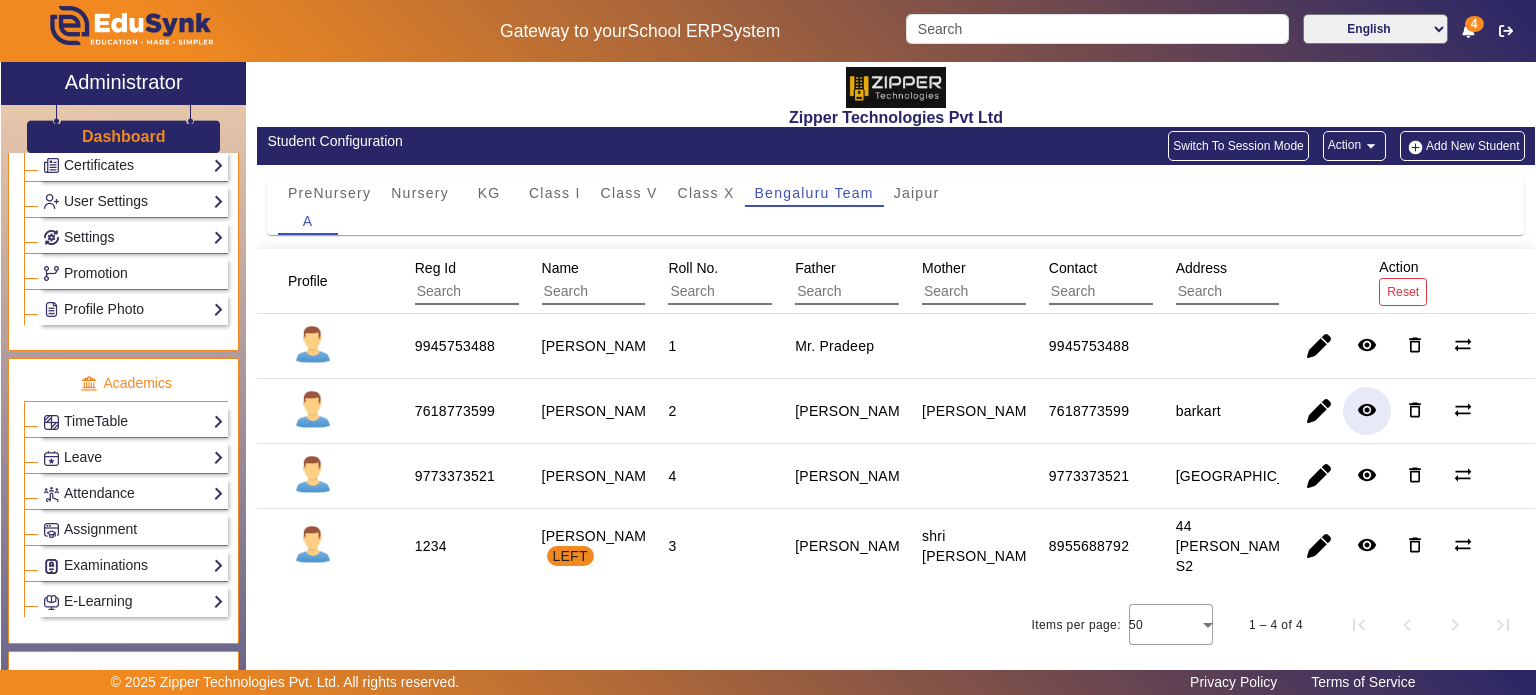 scroll, scrollTop: 595, scrollLeft: 0, axis: vertical 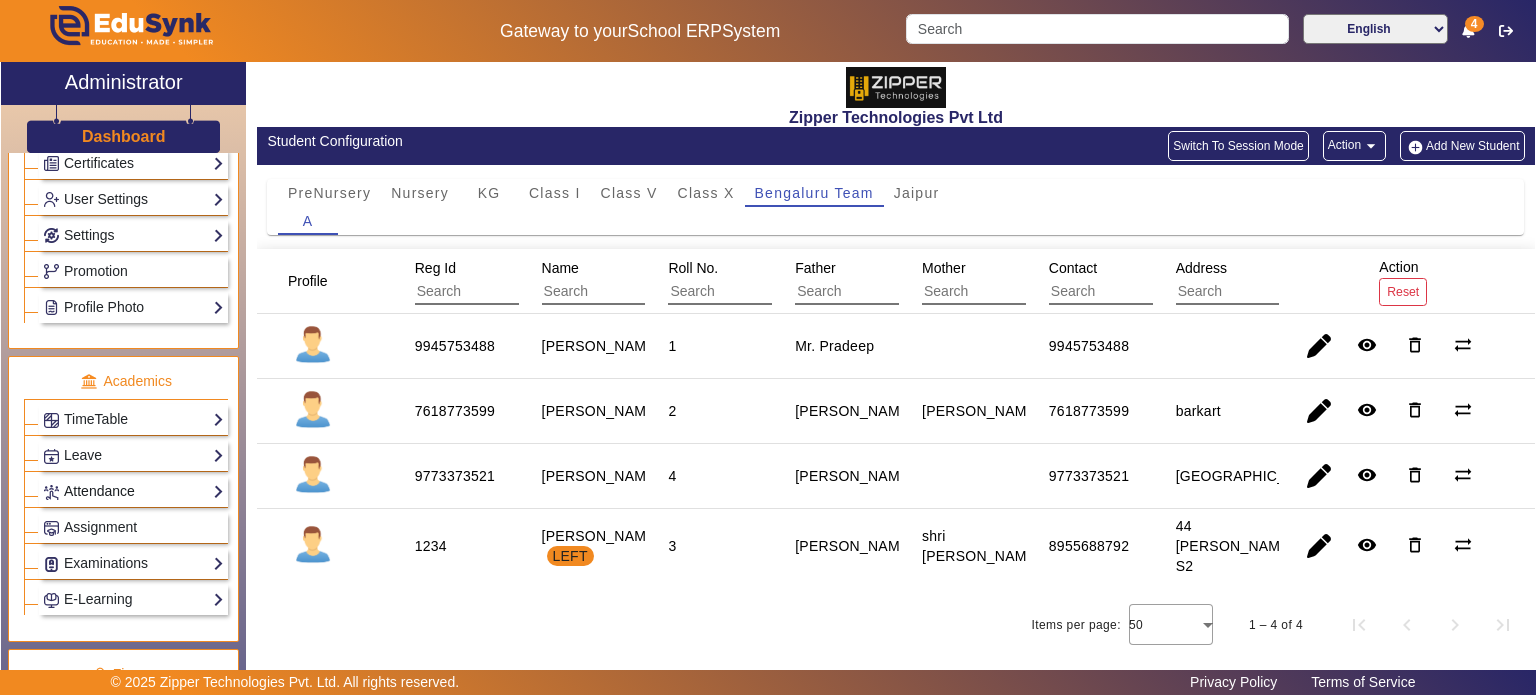 click on "Attendance" 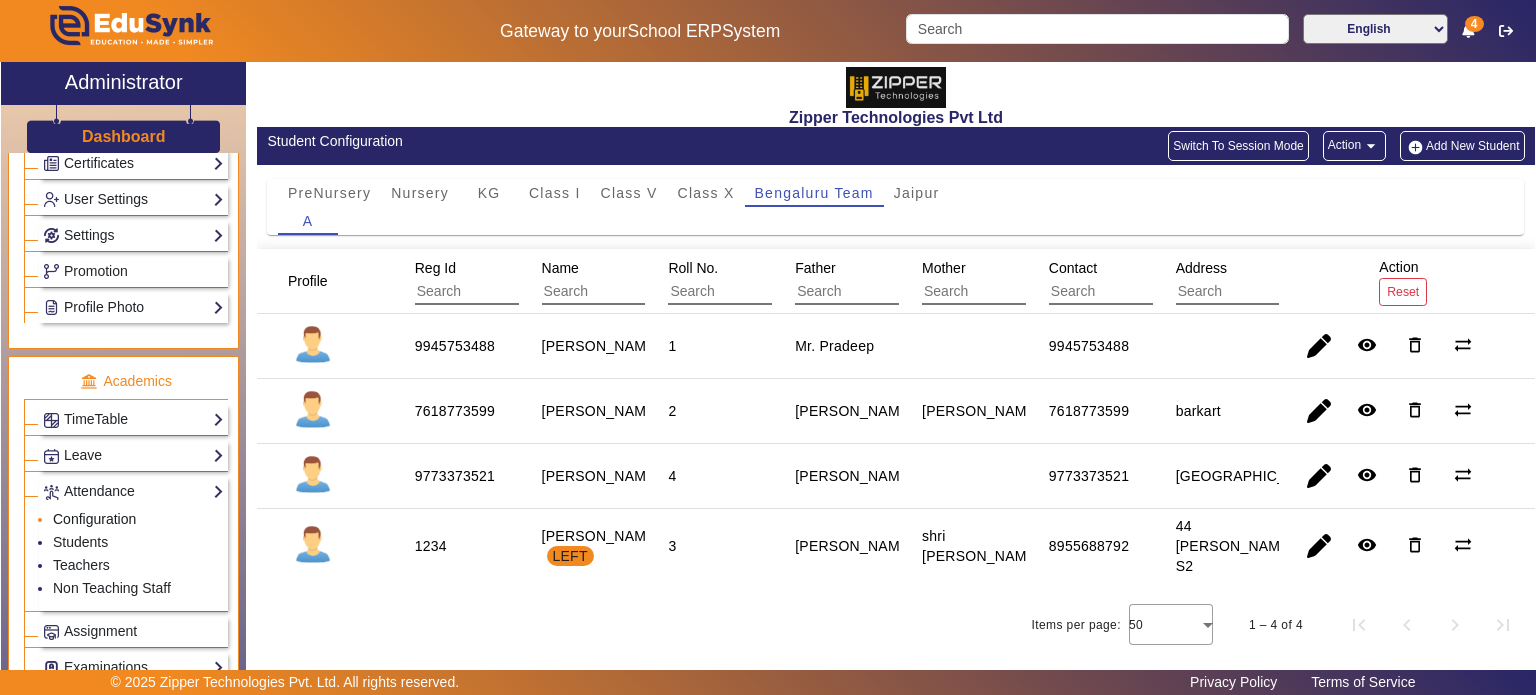 click on "Configuration" 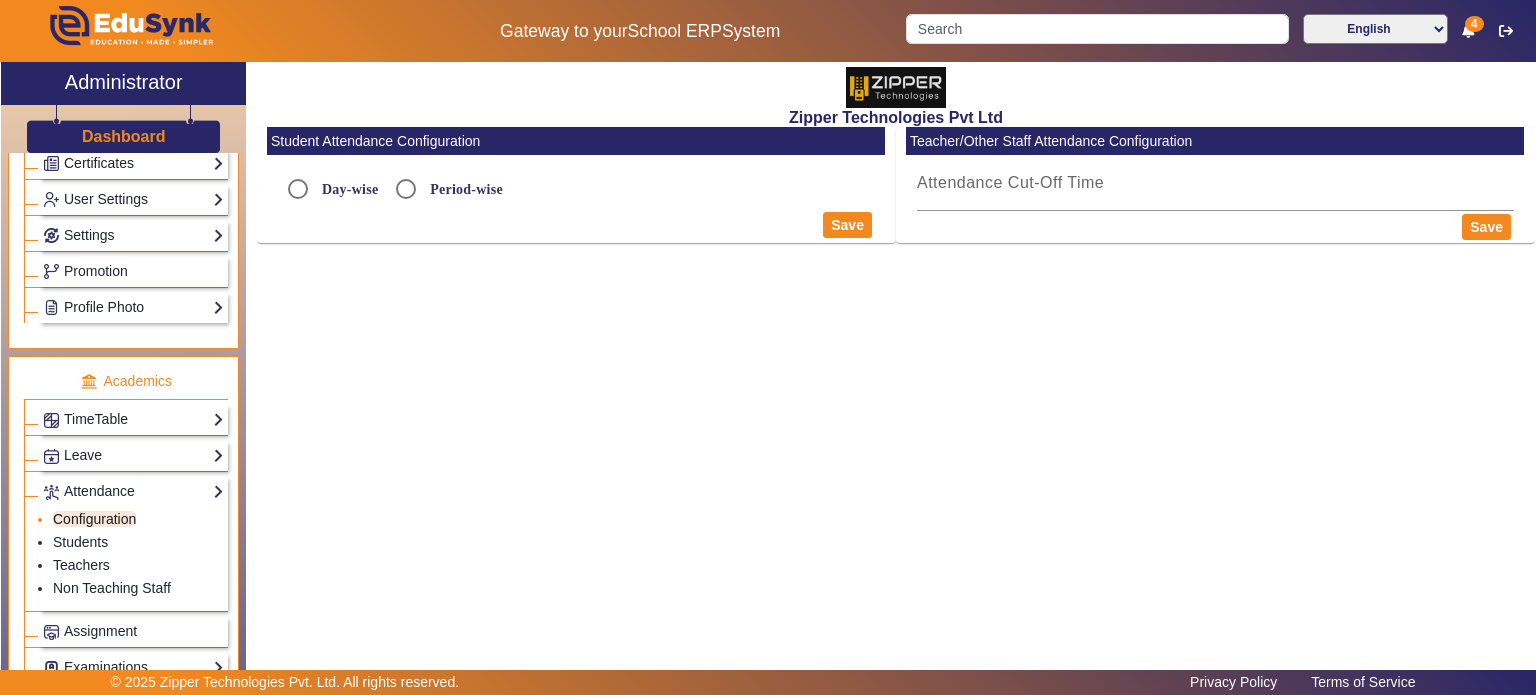 radio on "true" 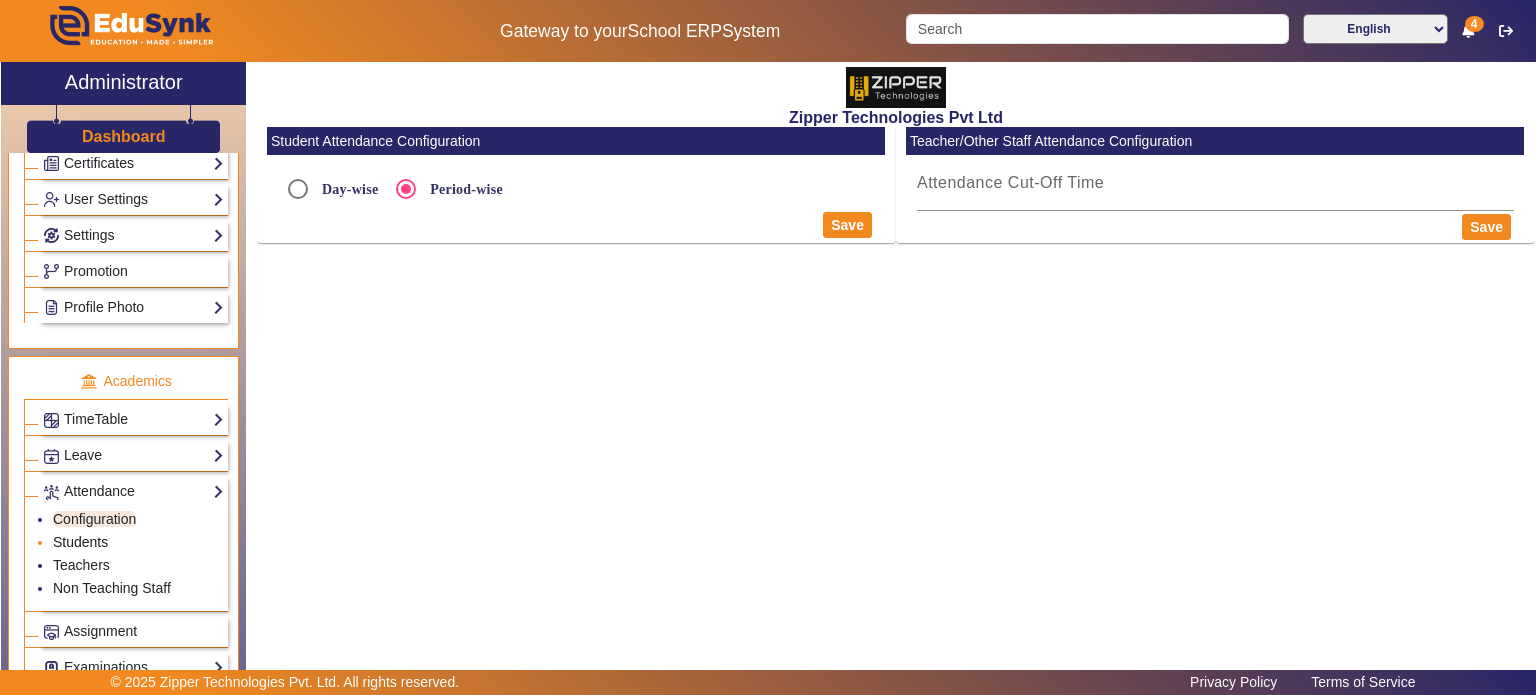 click on "Students" 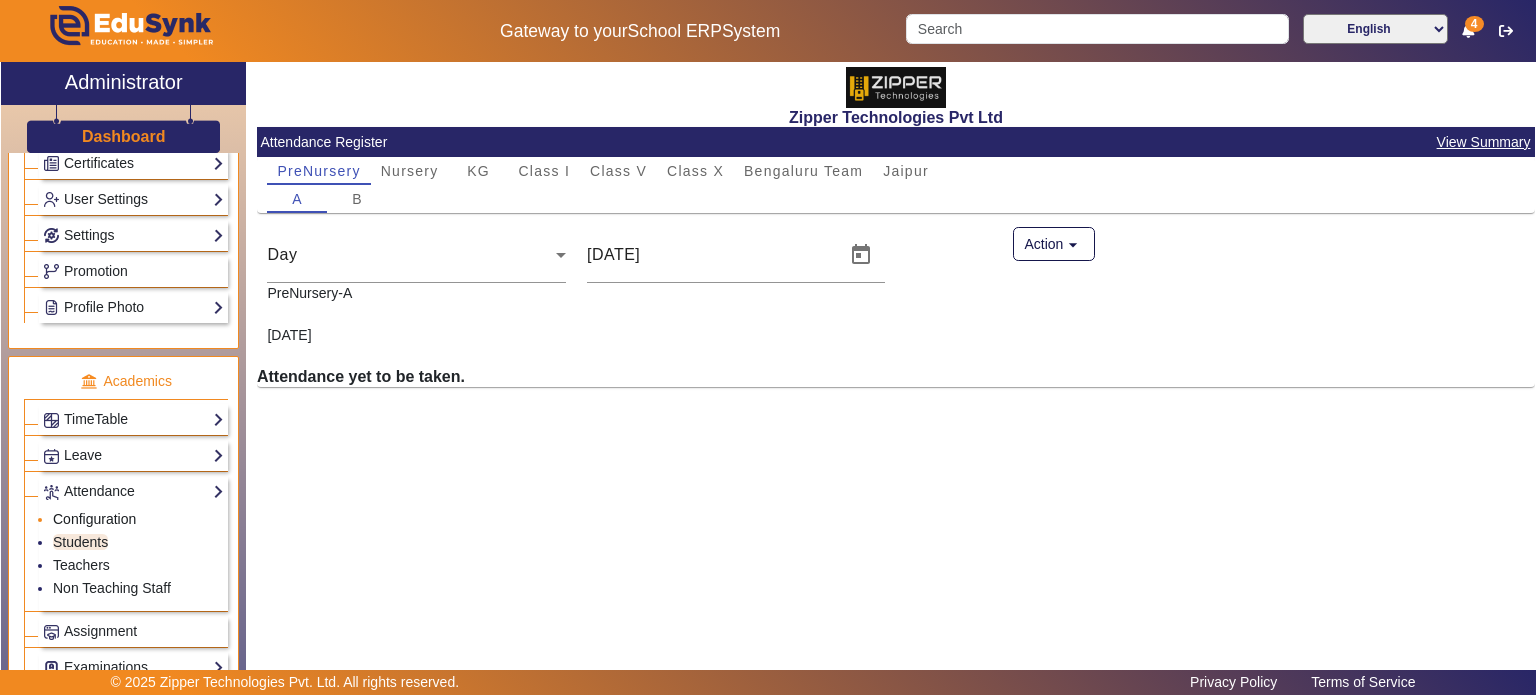click on "Configuration" 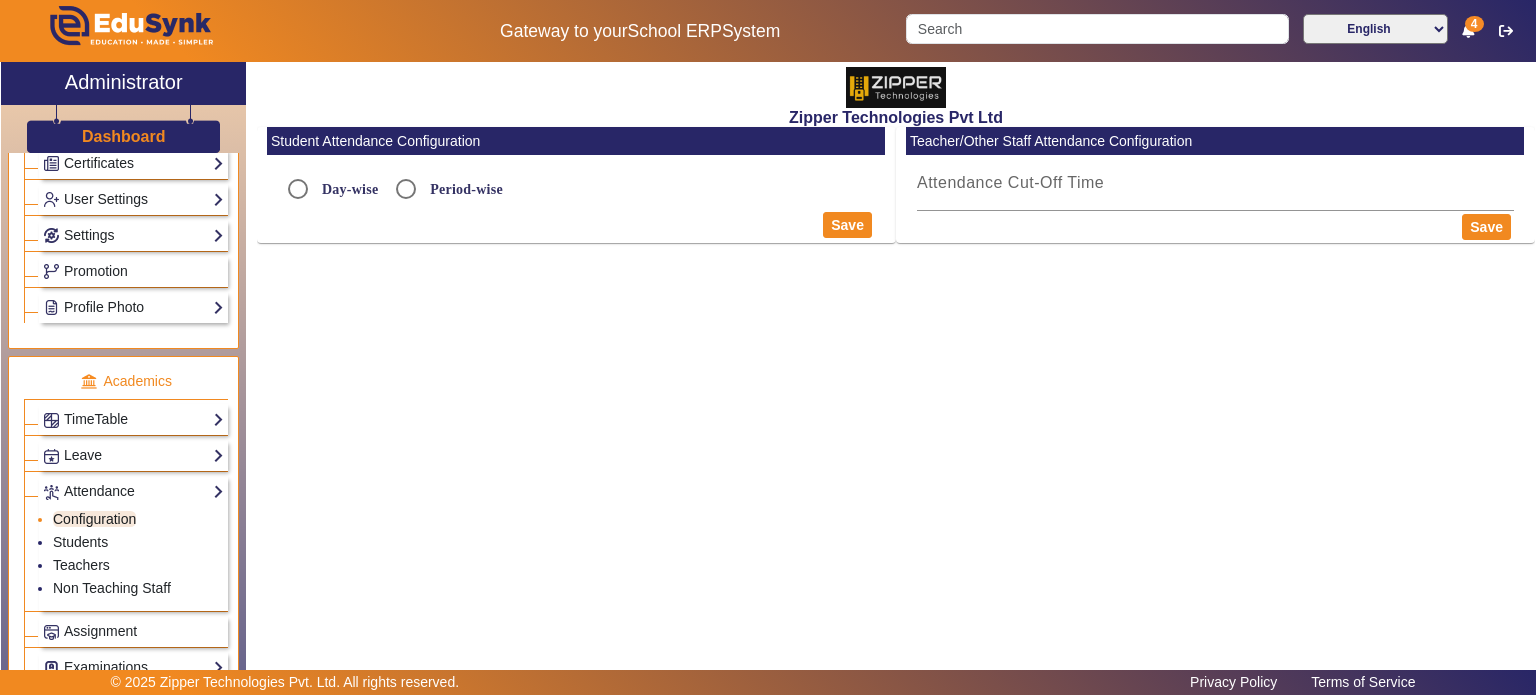 radio on "true" 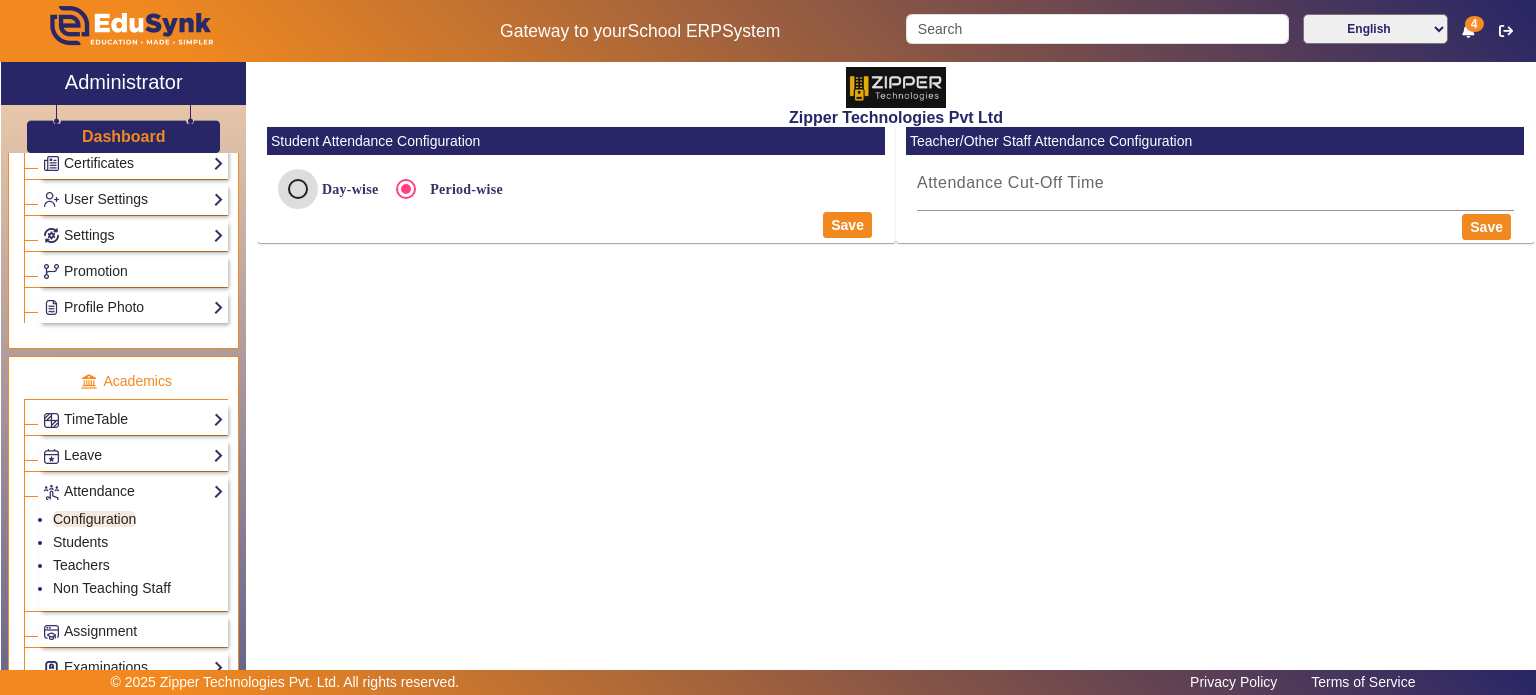 click on "Day-wise" at bounding box center [298, 189] 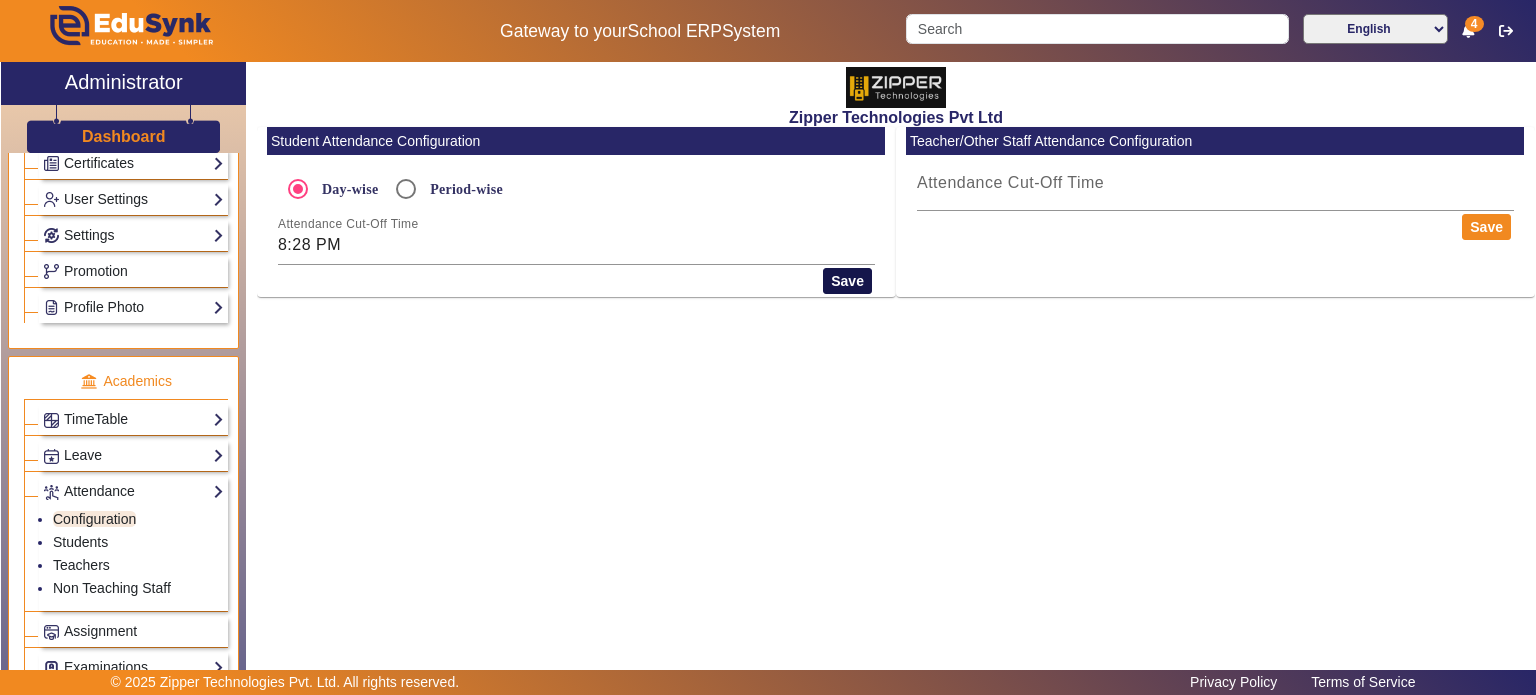 click on "Save" 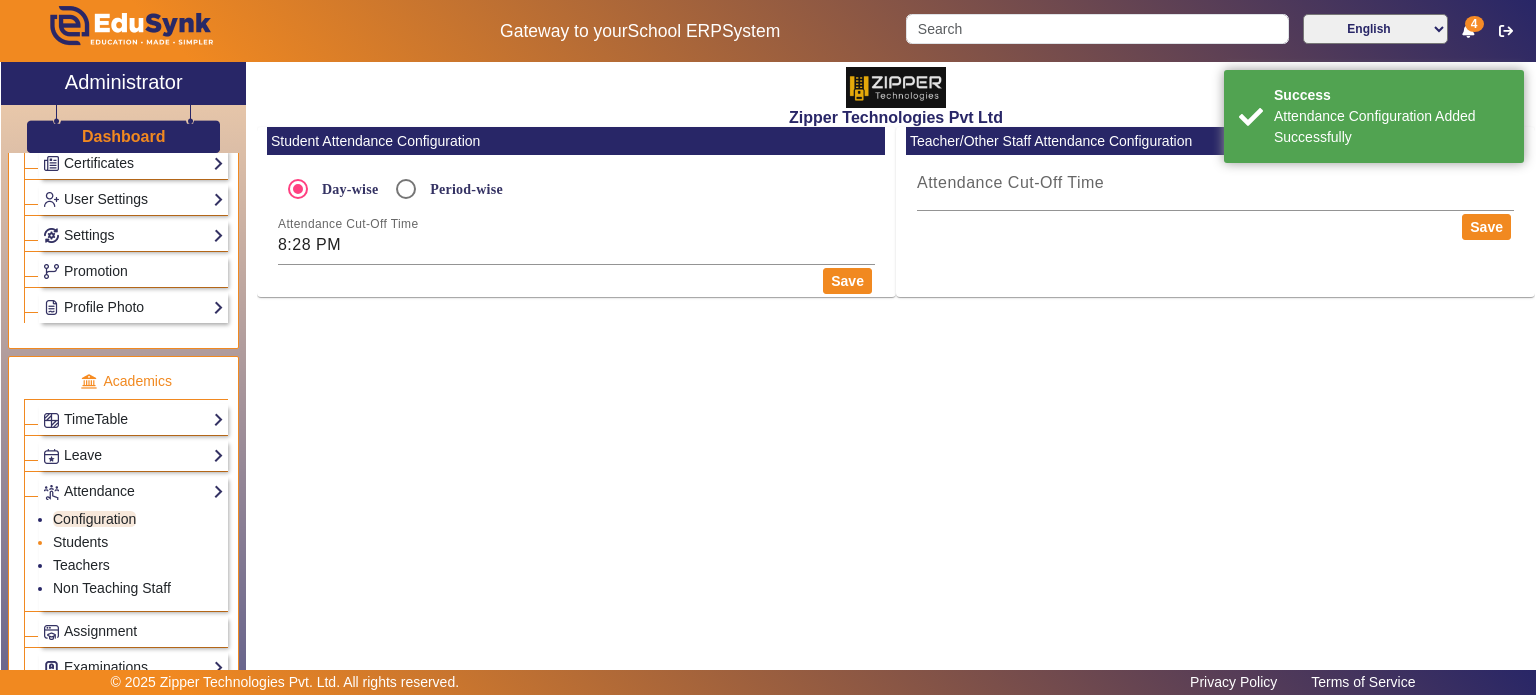 click on "Students" 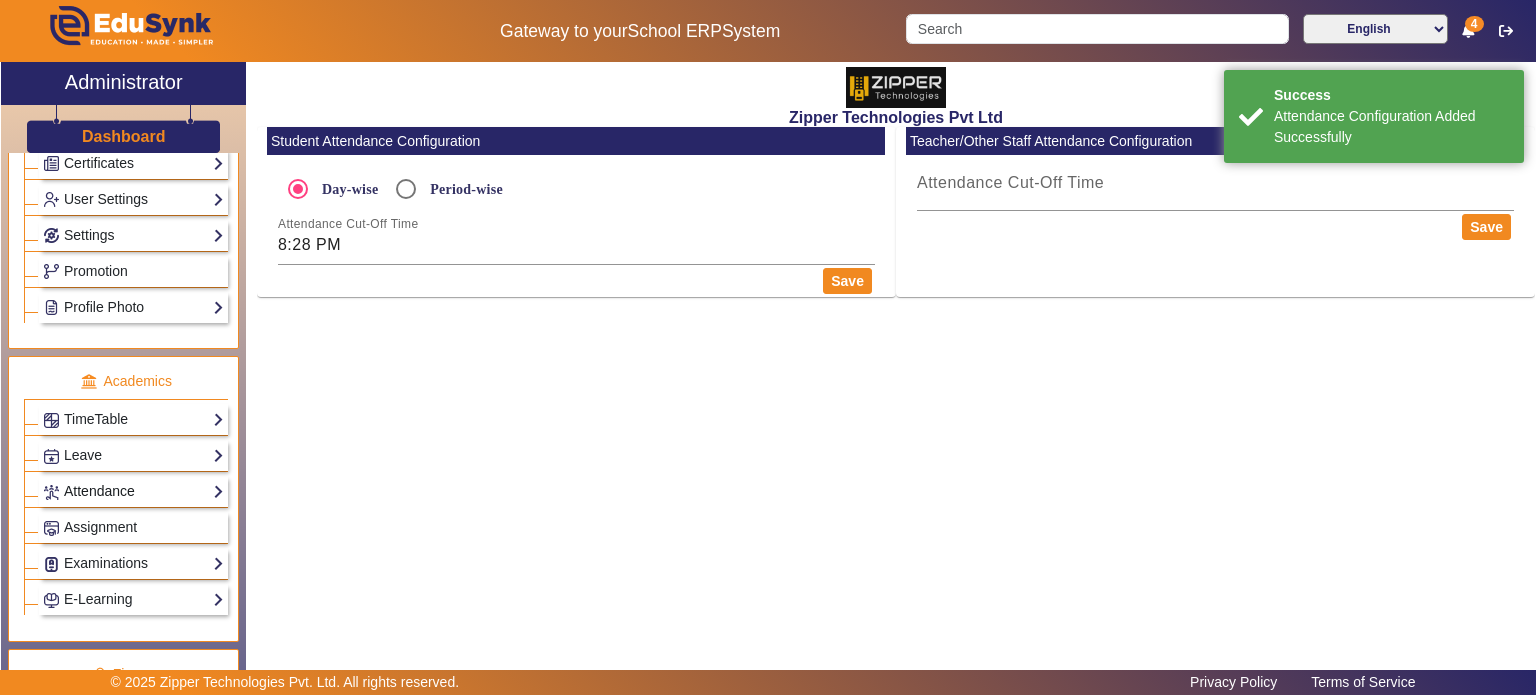 click on "Attendance" 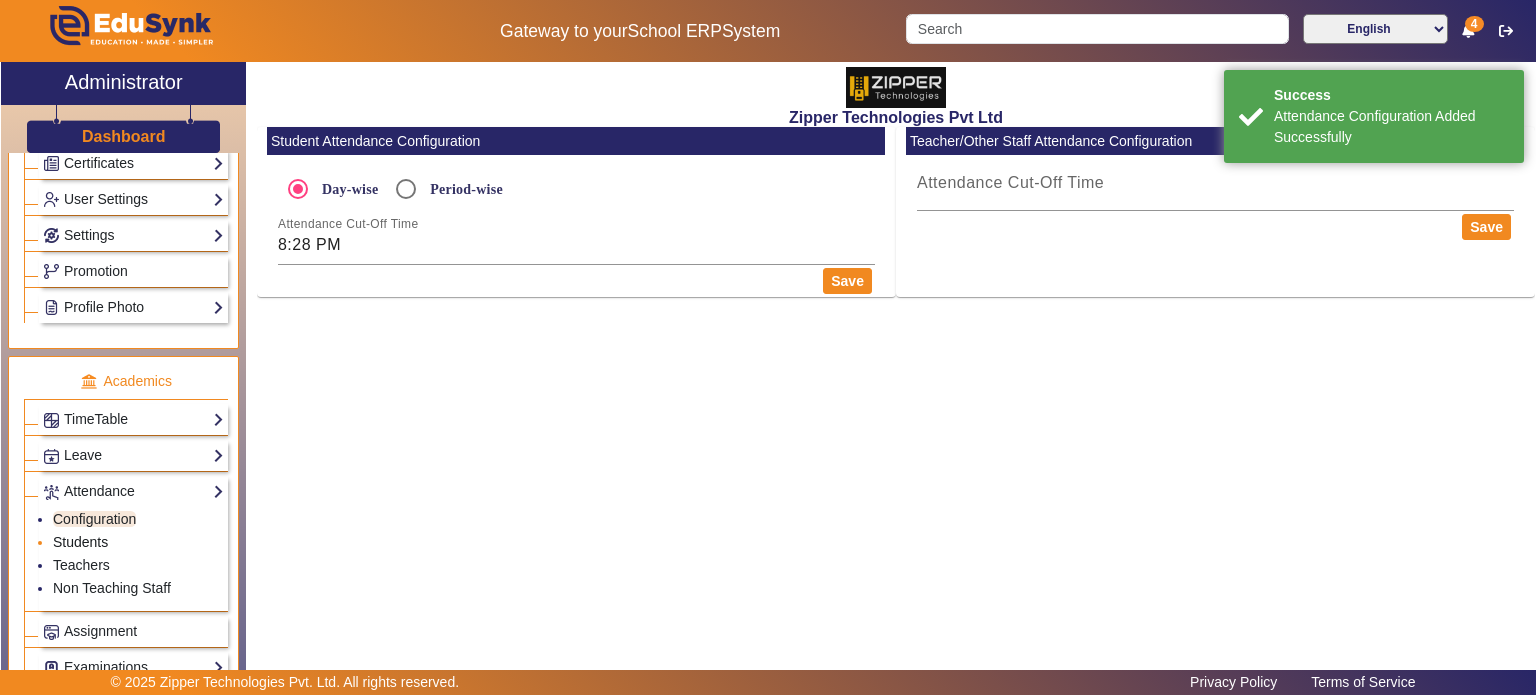 click on "Students" 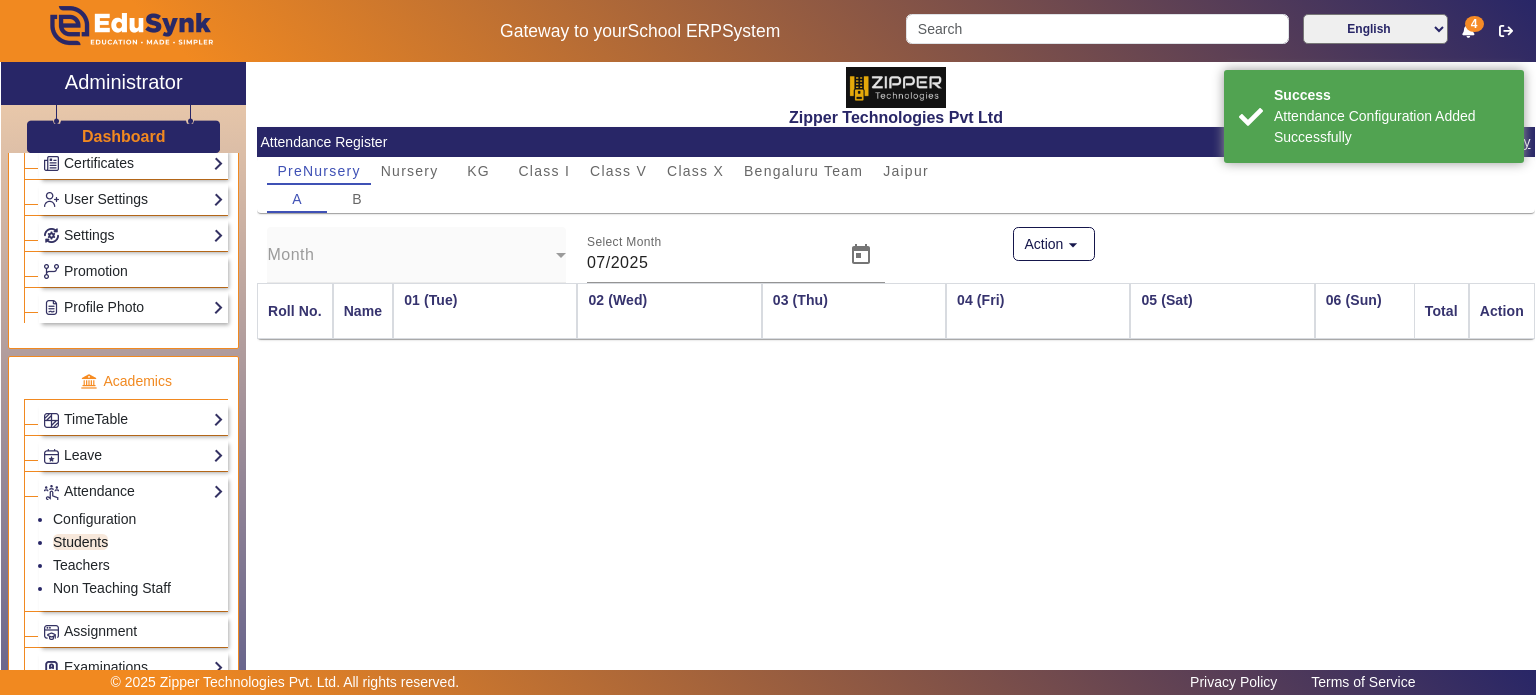 scroll, scrollTop: 0, scrollLeft: 2060, axis: horizontal 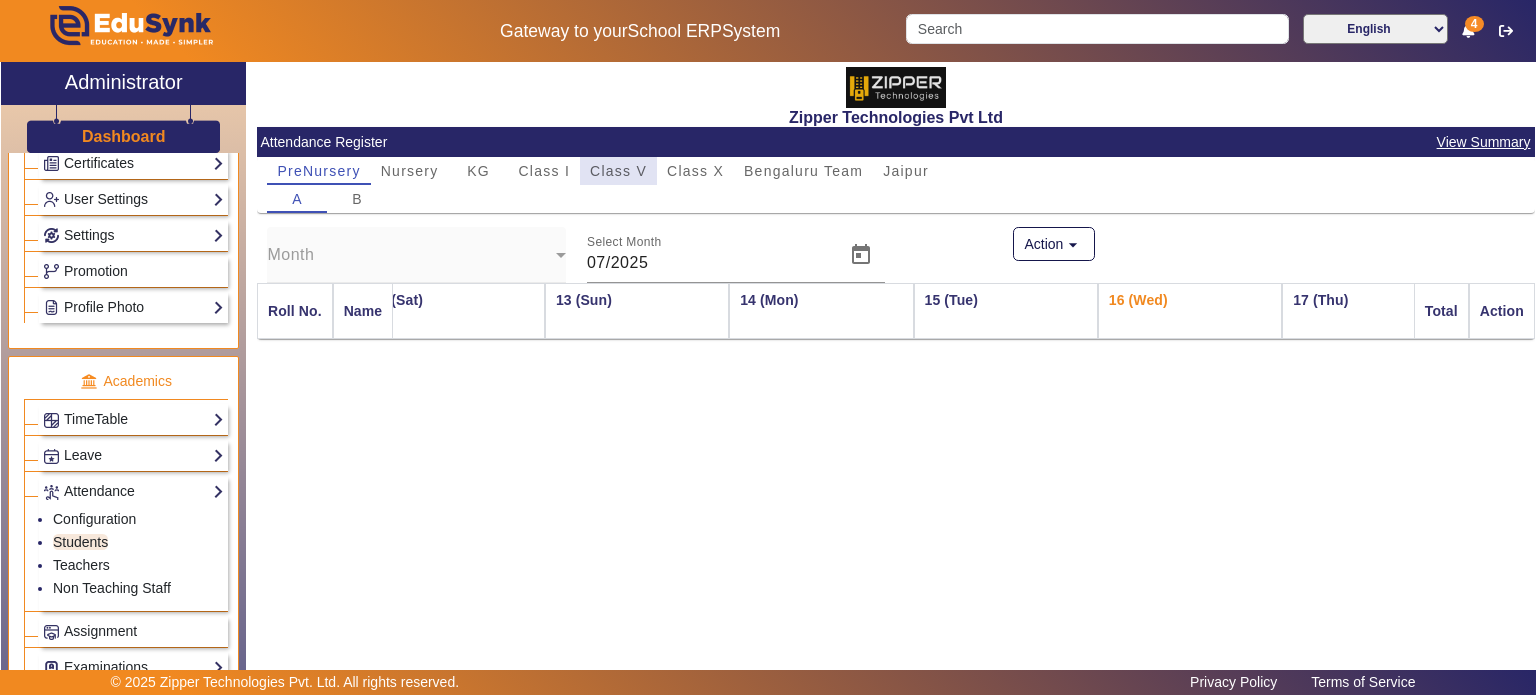 click on "Class V" at bounding box center (618, 171) 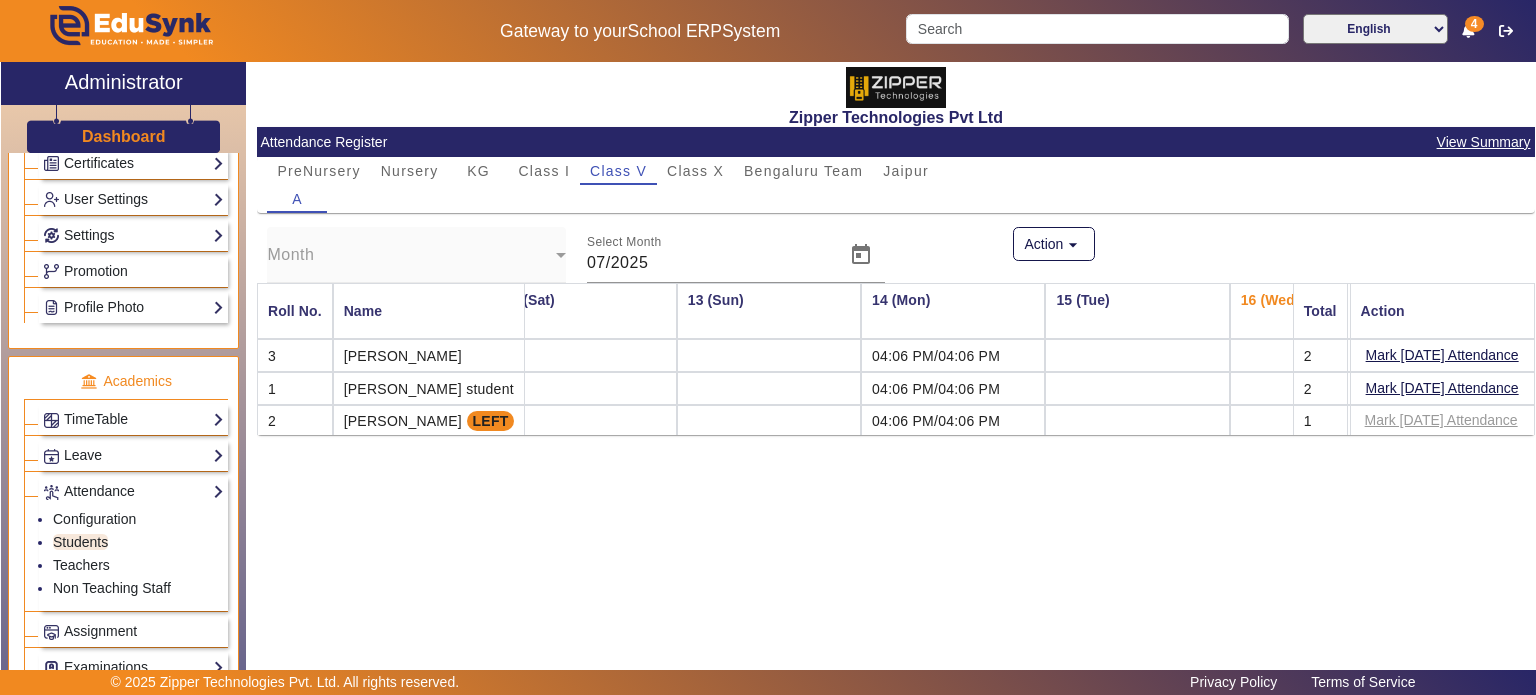 click on "View Summary" 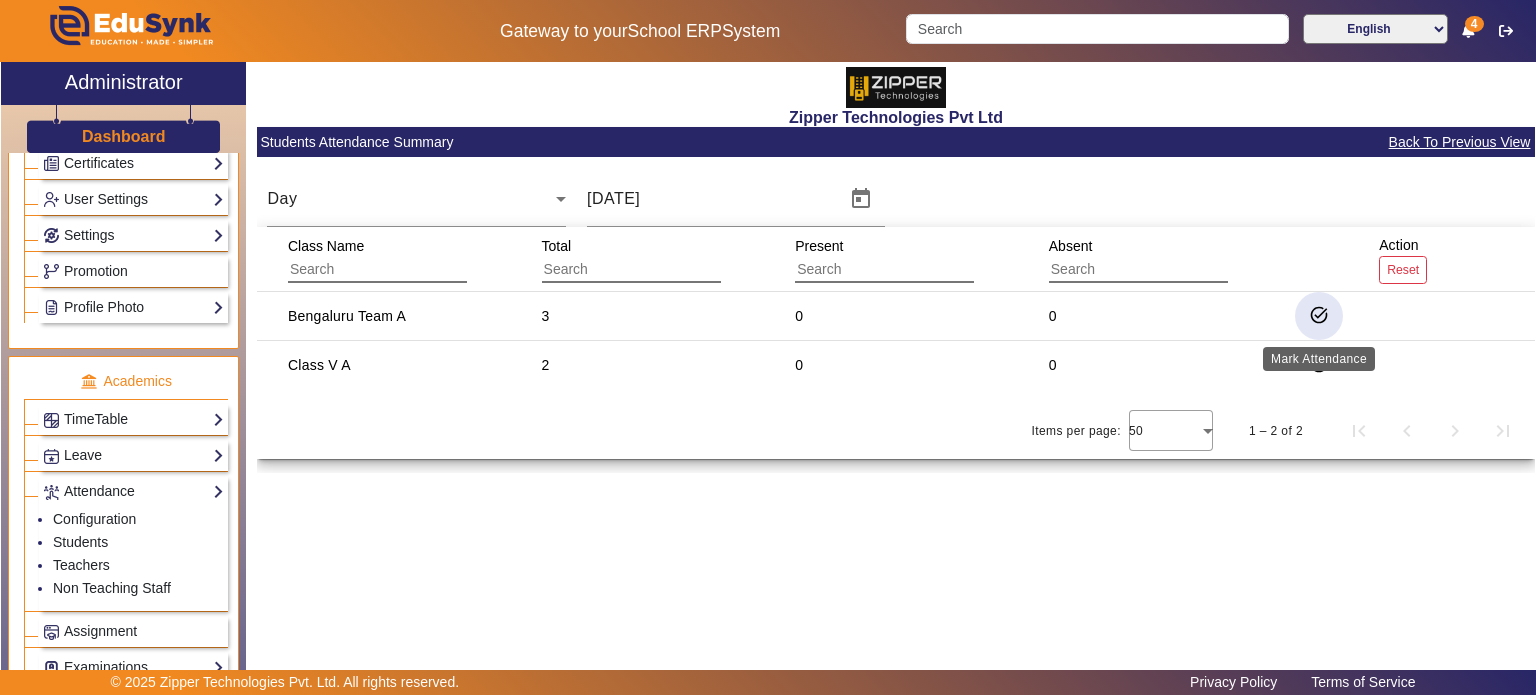 click on "task_alt" 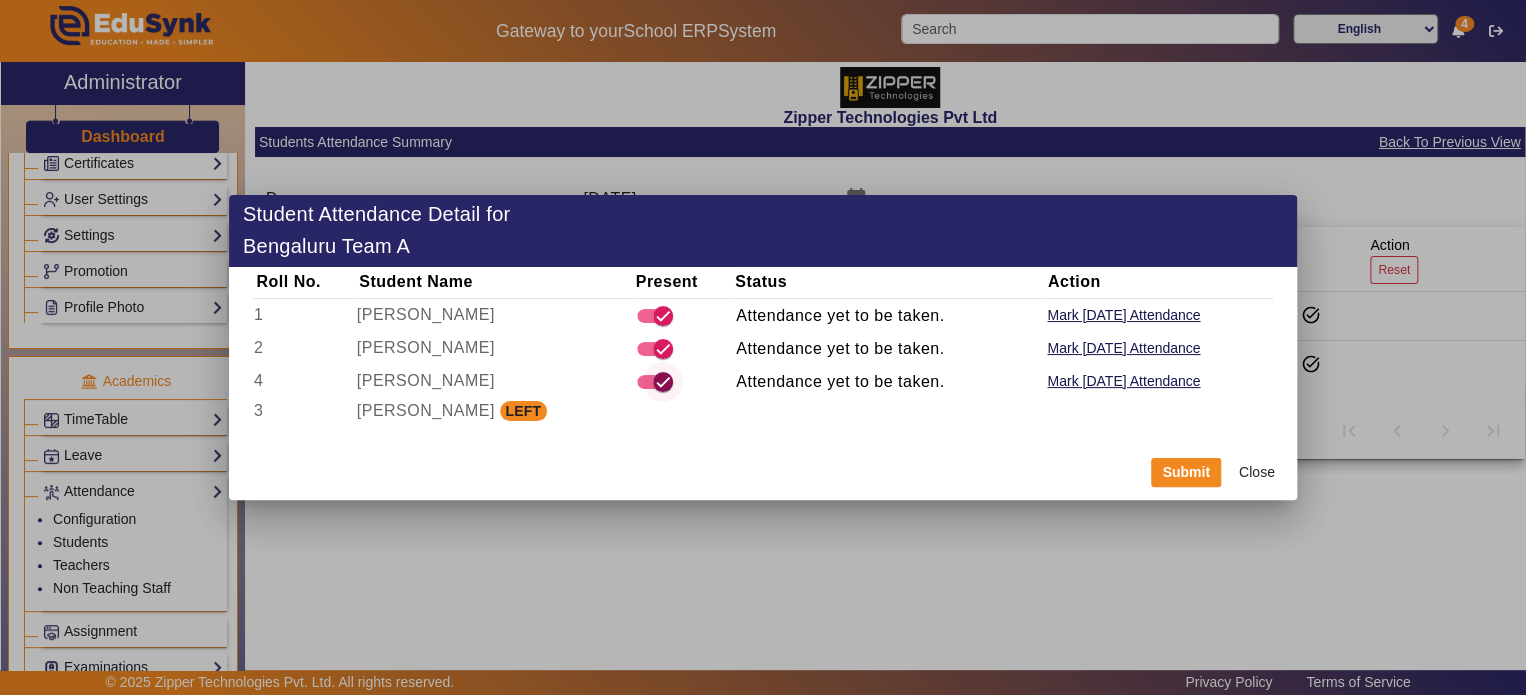 click at bounding box center [663, 382] 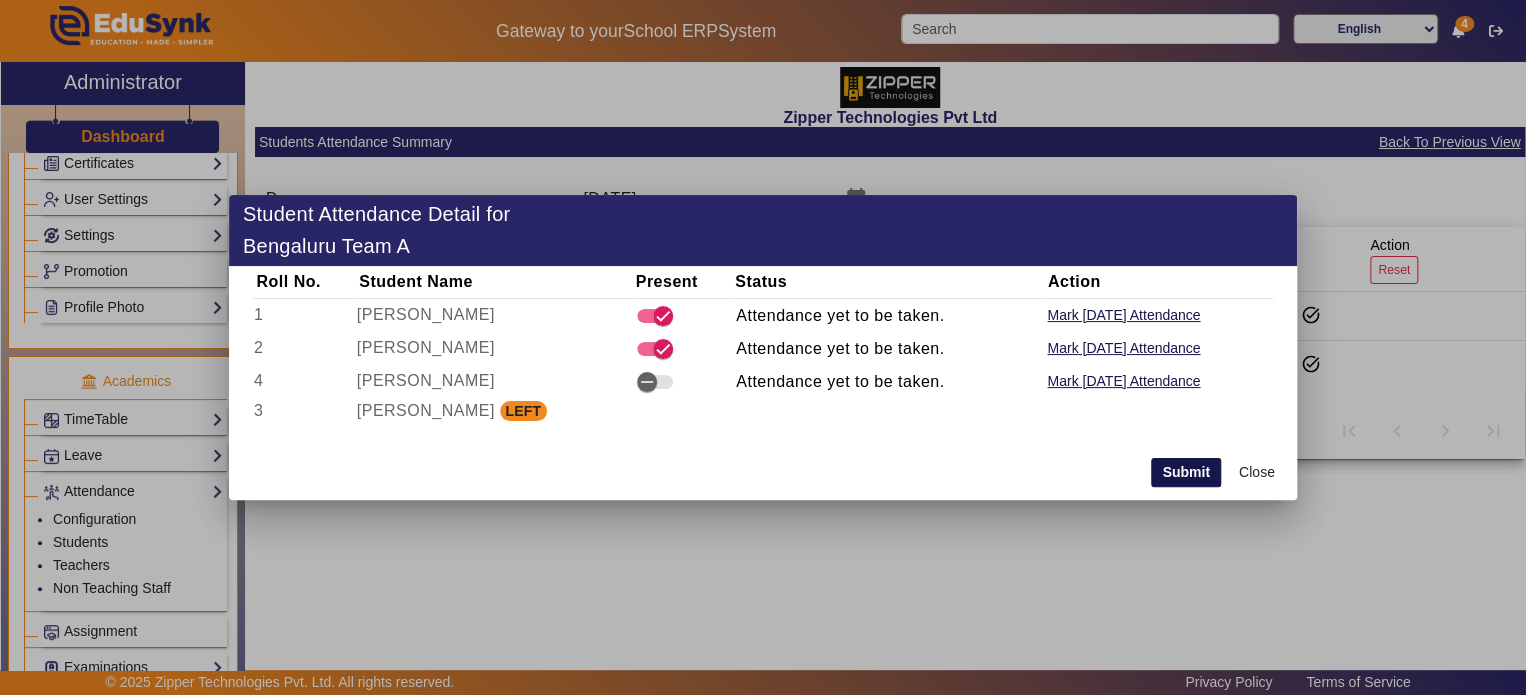 click on "Submit" 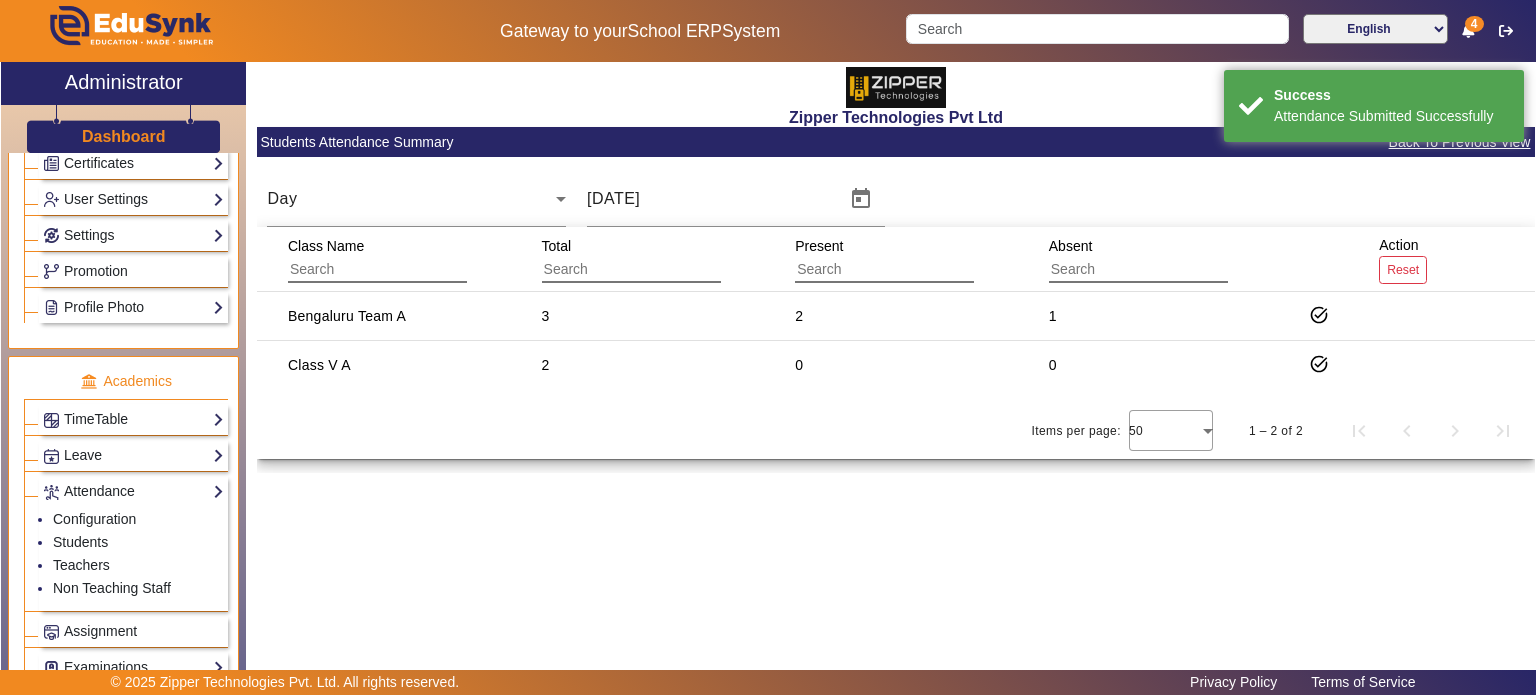 click on "Dashboard" 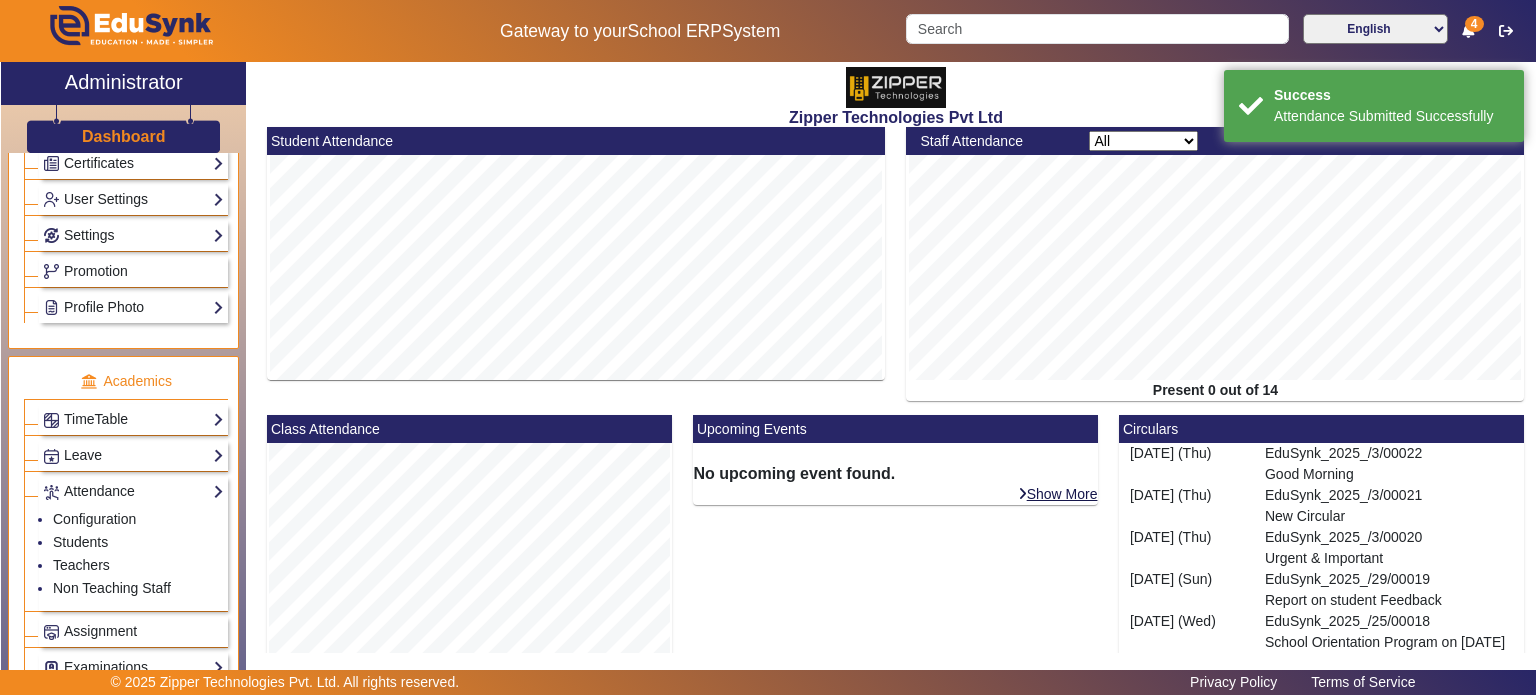 scroll, scrollTop: 200, scrollLeft: 0, axis: vertical 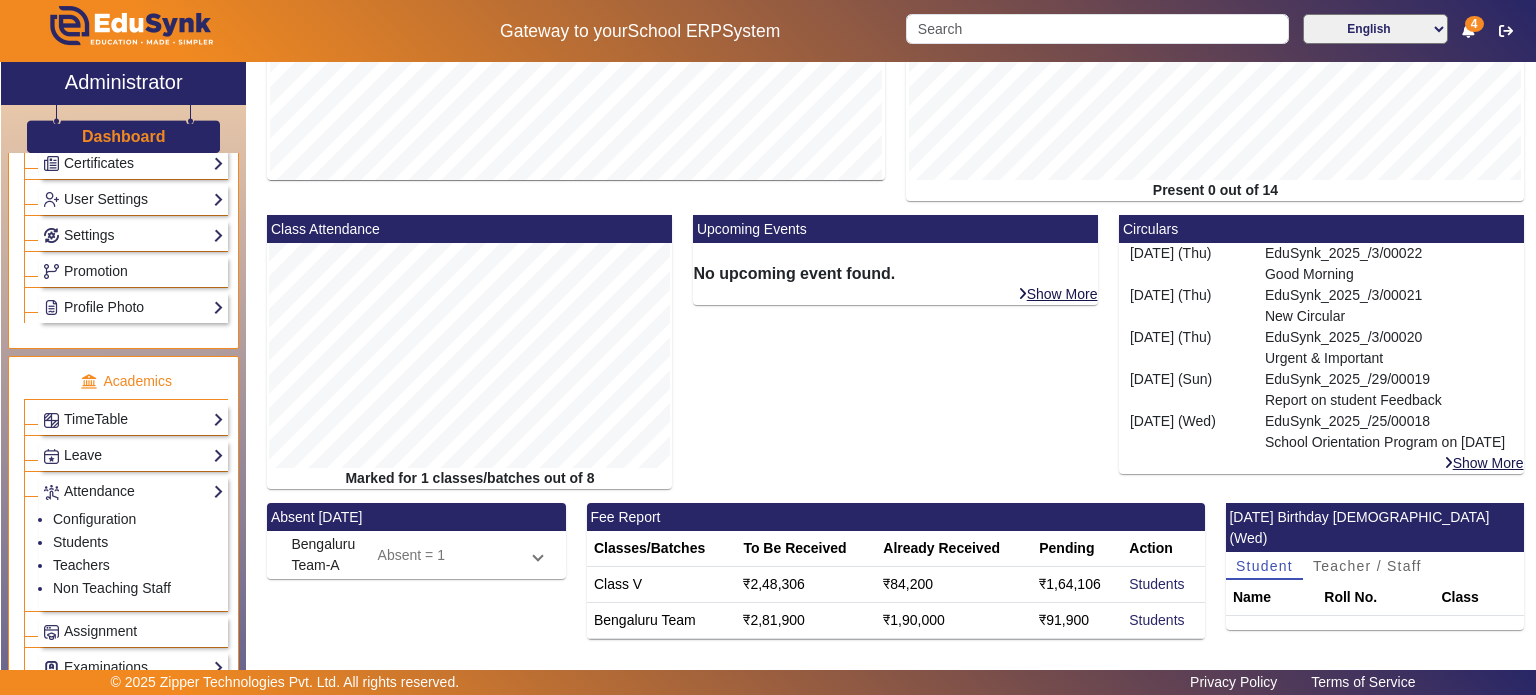 click on "Absent = 1" 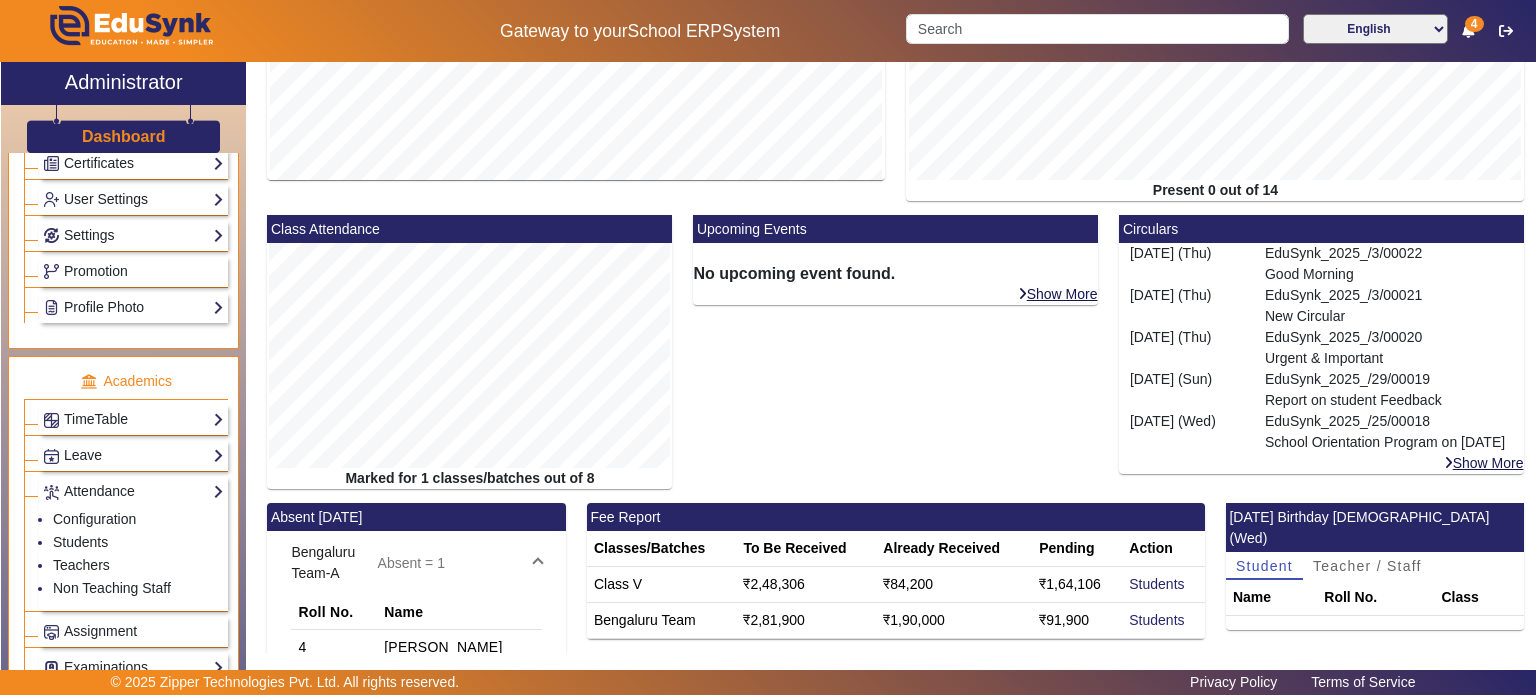 scroll, scrollTop: 256, scrollLeft: 0, axis: vertical 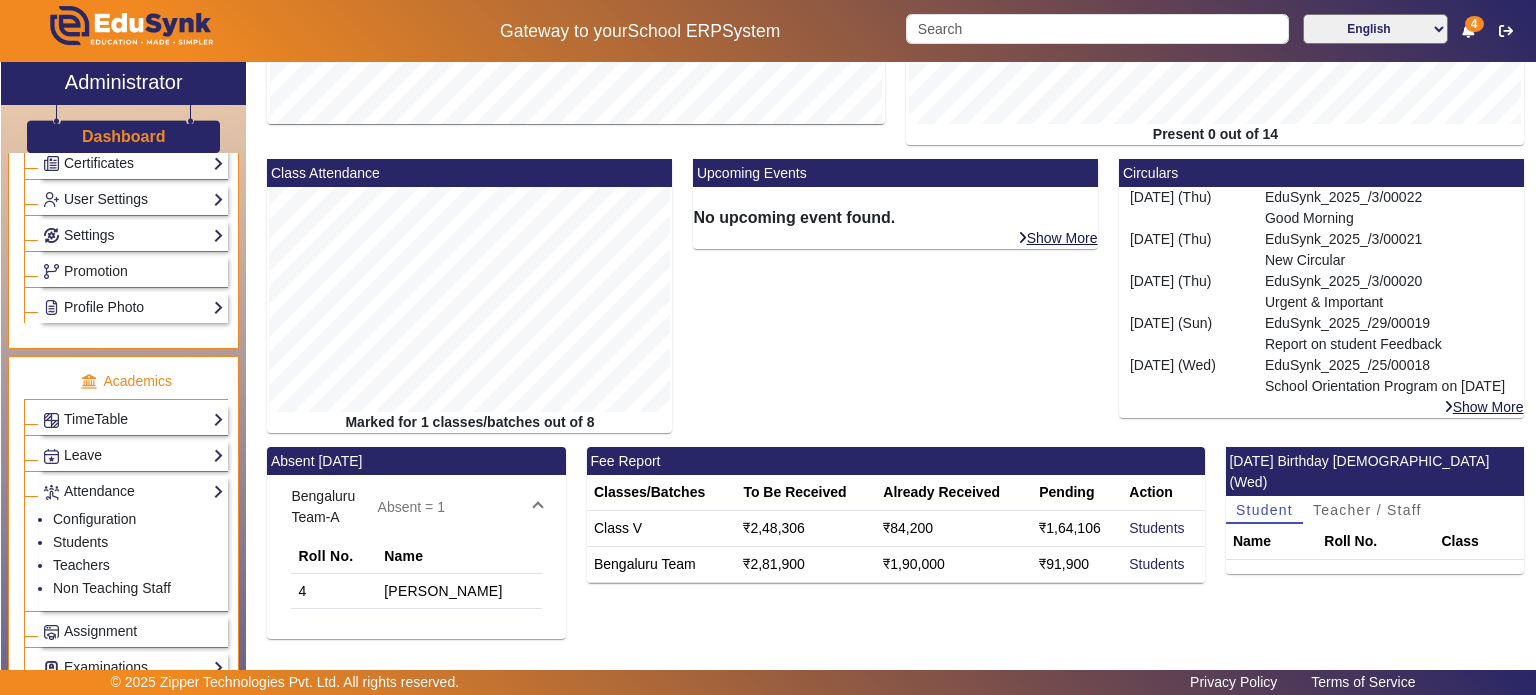 click on "Absent = 1" 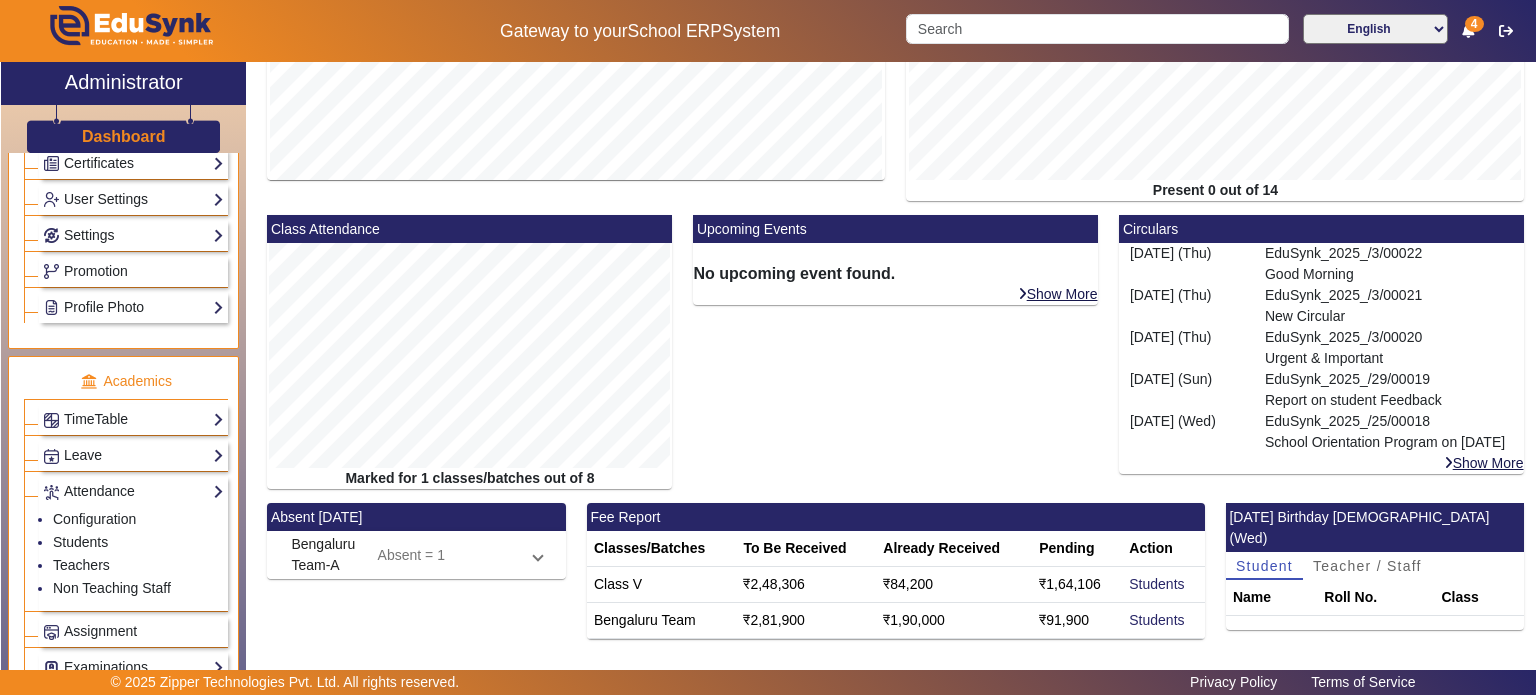 scroll, scrollTop: 0, scrollLeft: 0, axis: both 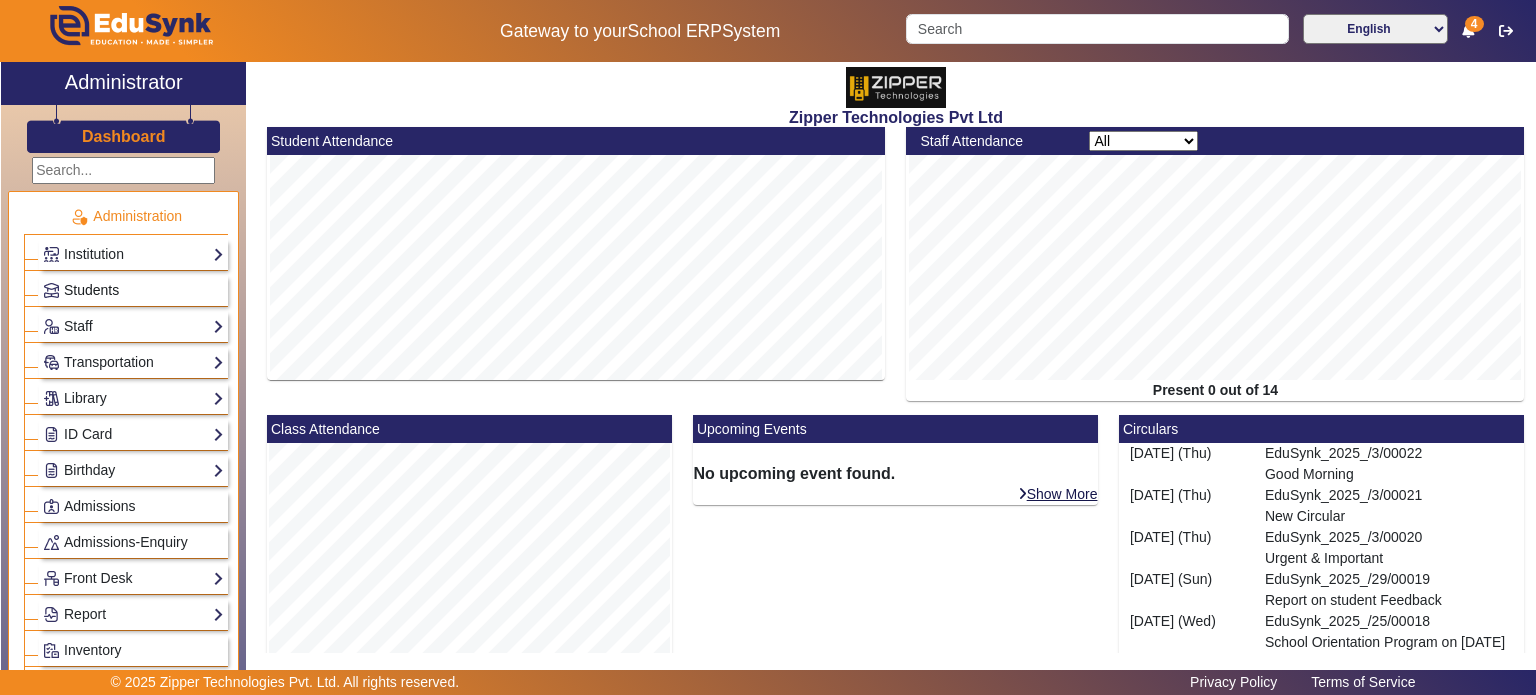 click on "Students" 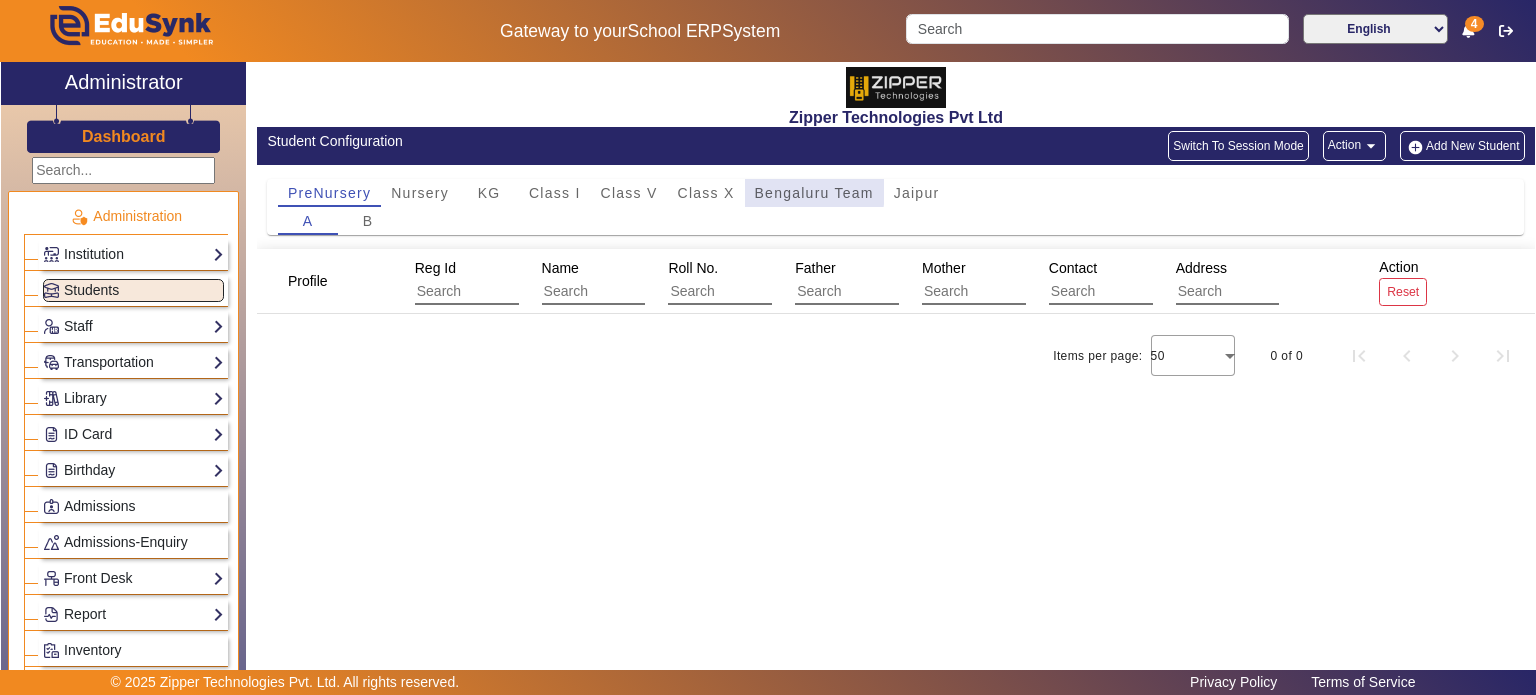 click on "Bengaluru Team" at bounding box center (814, 193) 